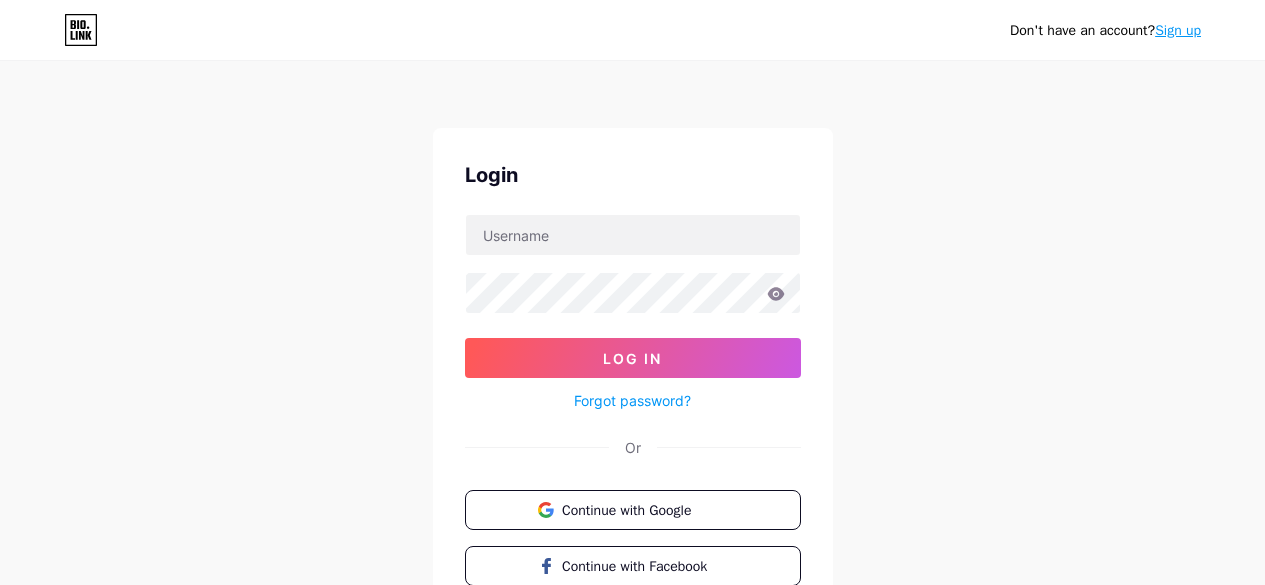 click on "Continue with Google" at bounding box center [633, 510] 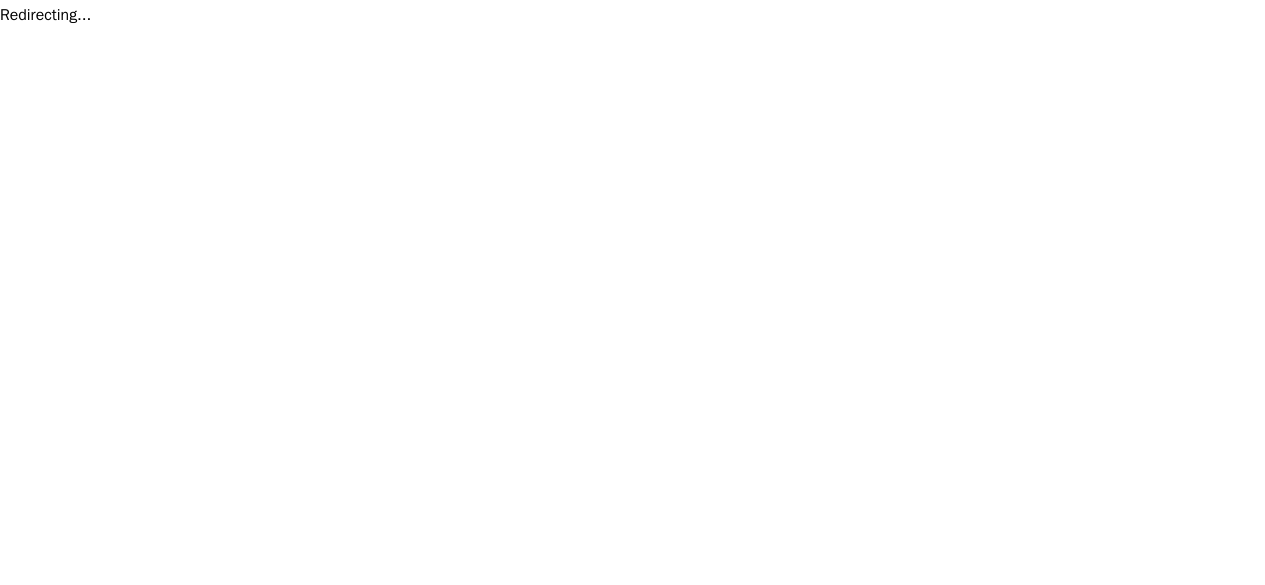 scroll, scrollTop: 0, scrollLeft: 0, axis: both 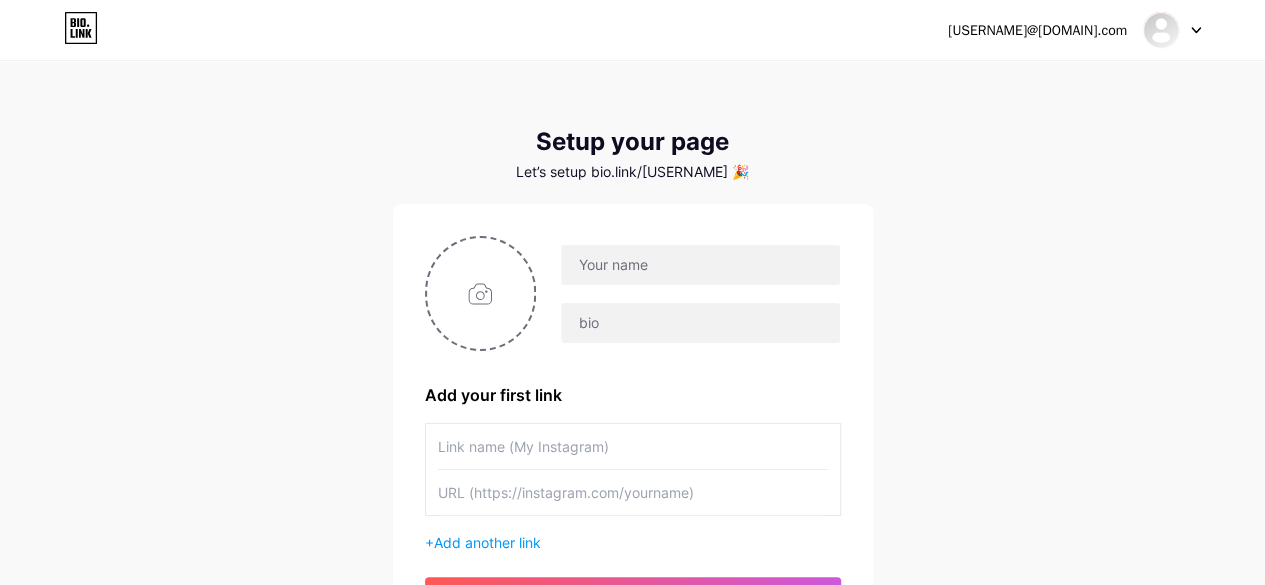click at bounding box center (633, 446) 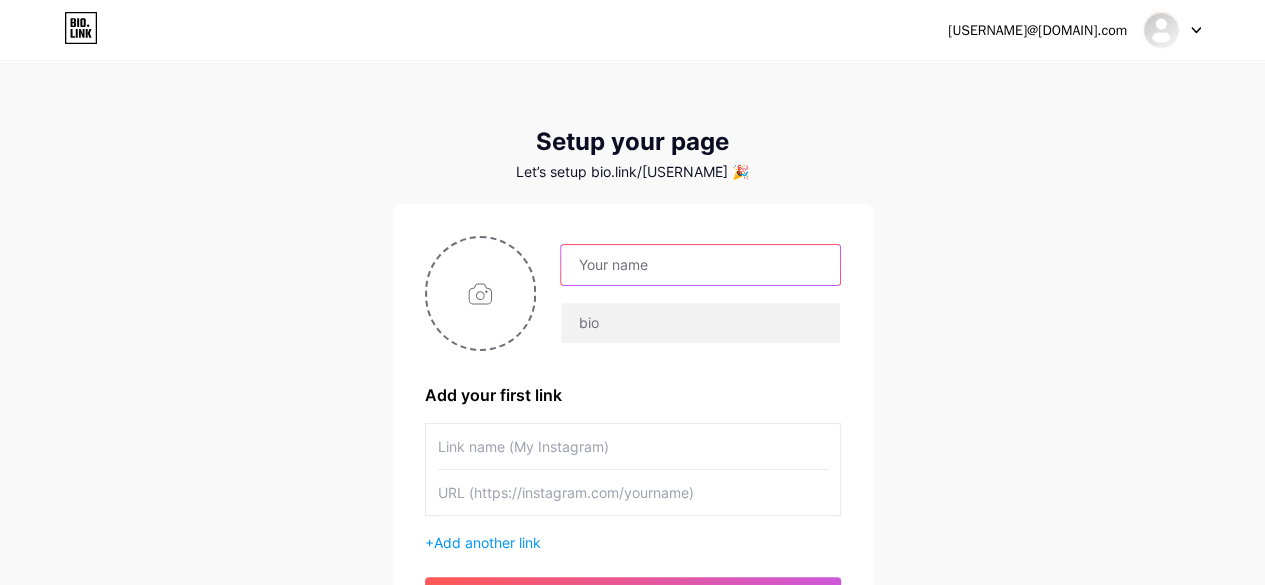 click at bounding box center (700, 265) 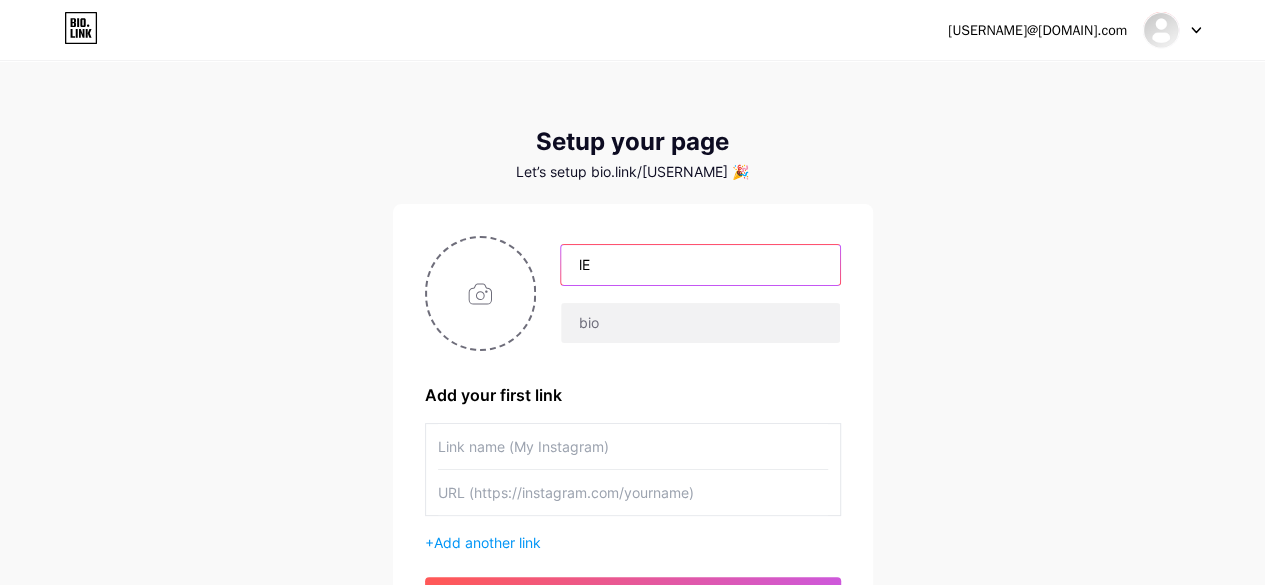 type on "l" 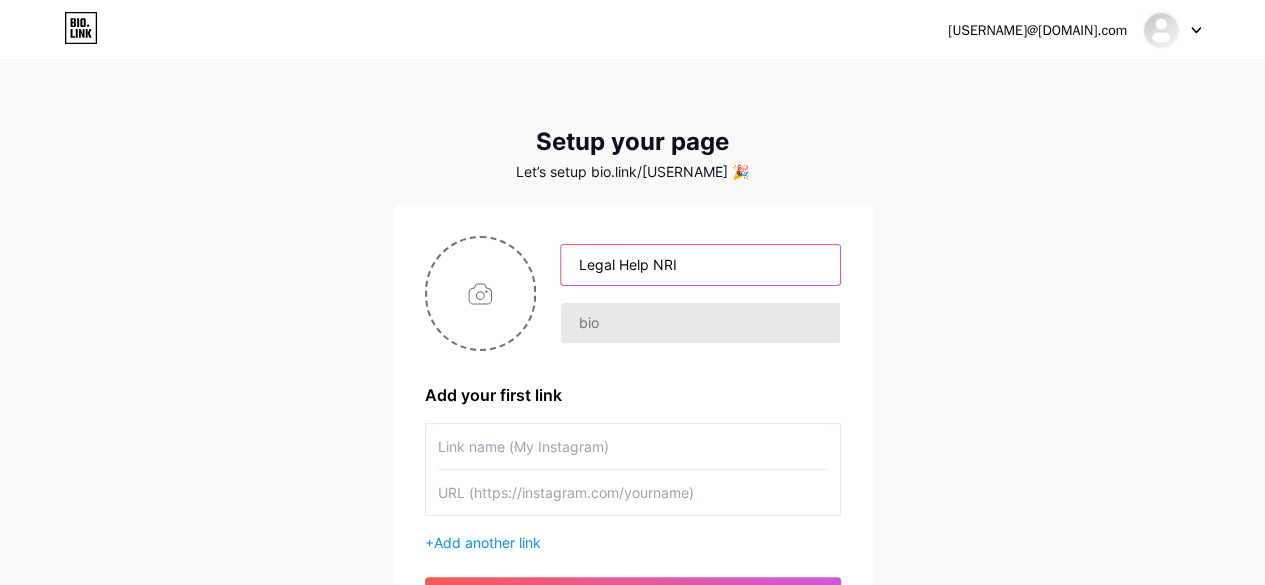 type on "Legal Help NRI" 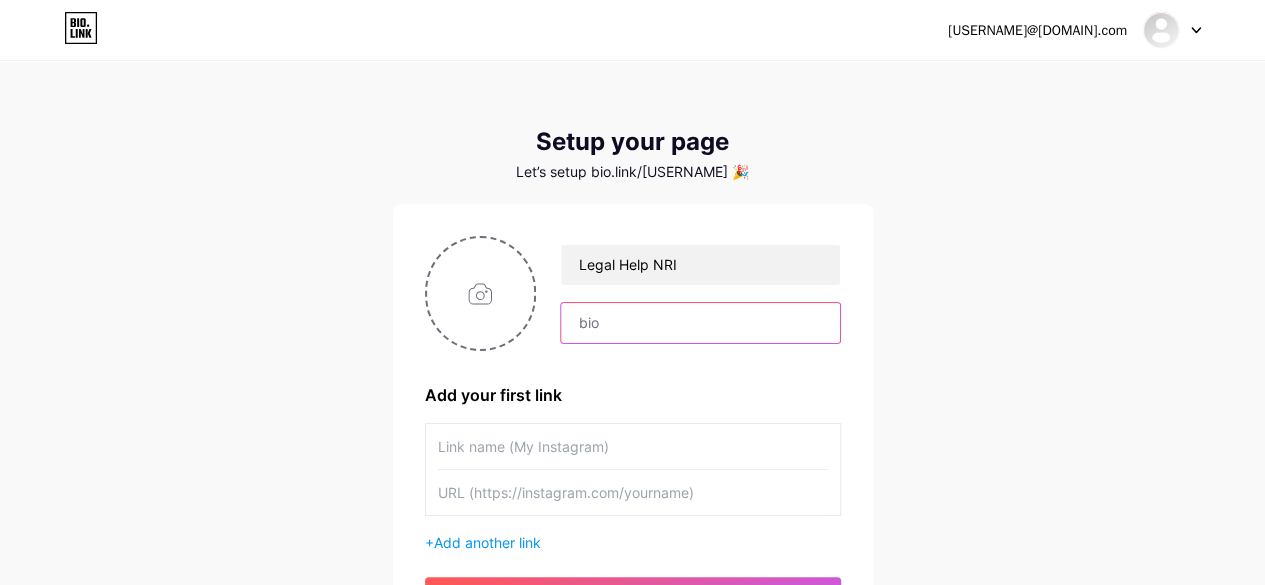 click at bounding box center [700, 323] 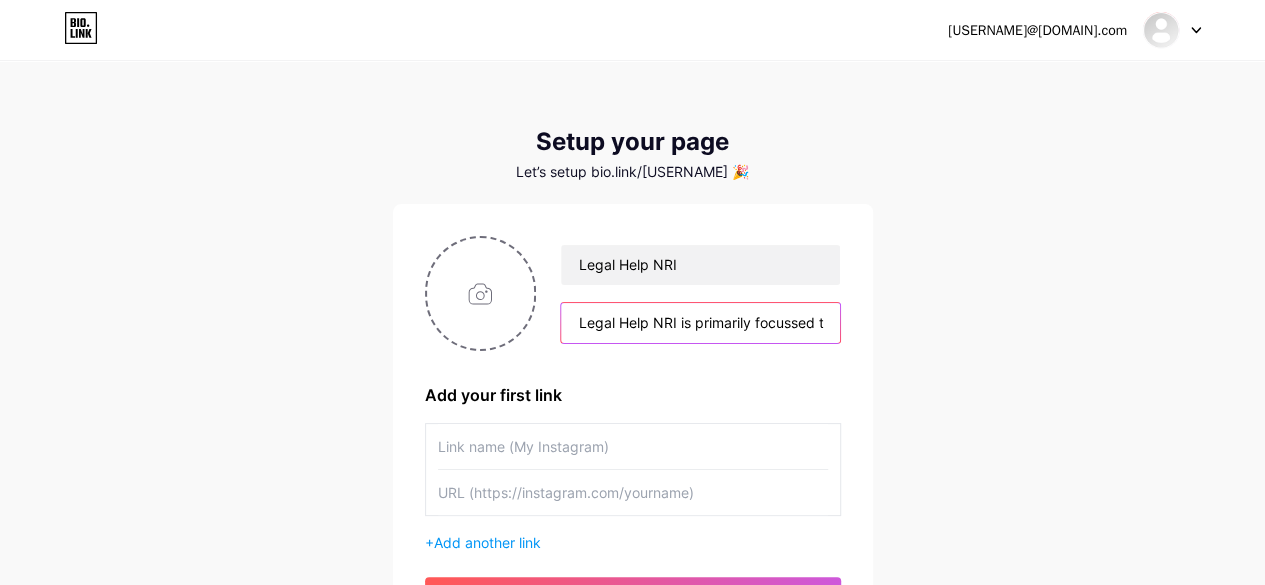 scroll, scrollTop: 0, scrollLeft: 1679, axis: horizontal 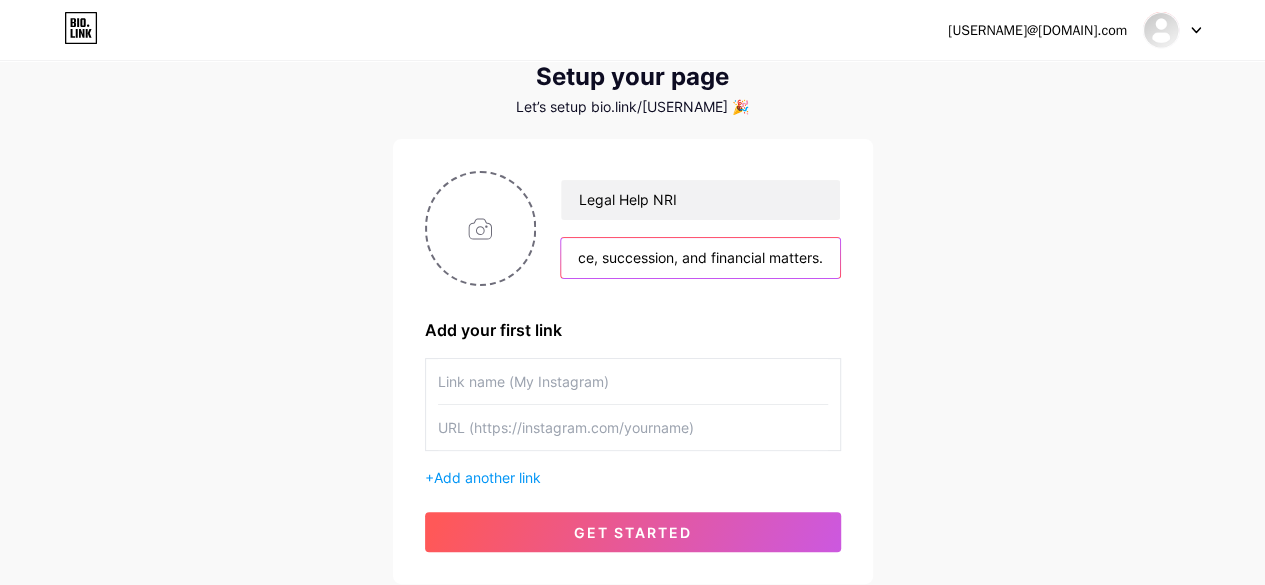 type on "Legal Help NRI is primarily focussed to serving Non-Resident Indians (NRIs) and Persons of Indian origin (PIO) across the globe. With over decades of focused experience, we specialize in resolving any issues in India which include land, property, inheritance, succession, and financial matters." 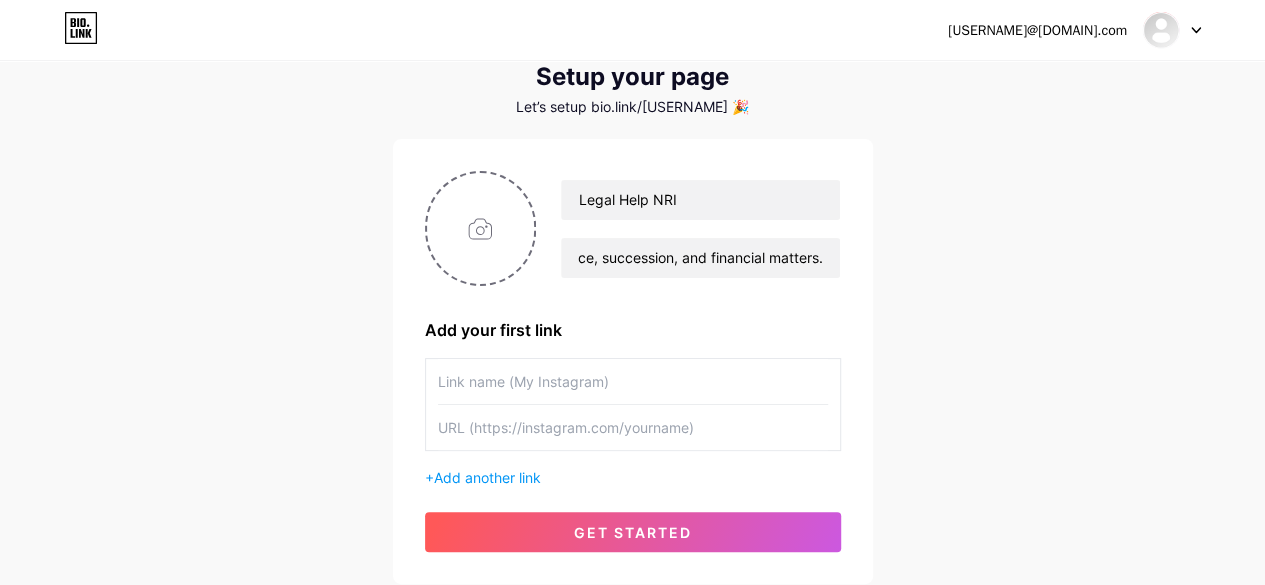 scroll, scrollTop: 0, scrollLeft: 0, axis: both 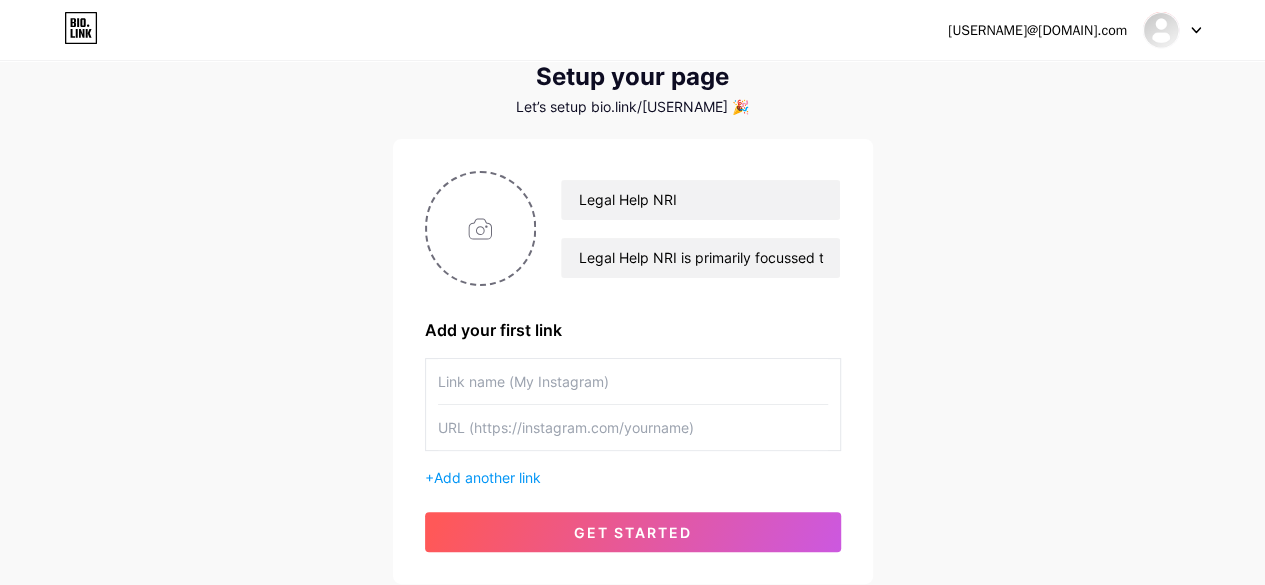 click at bounding box center [633, 381] 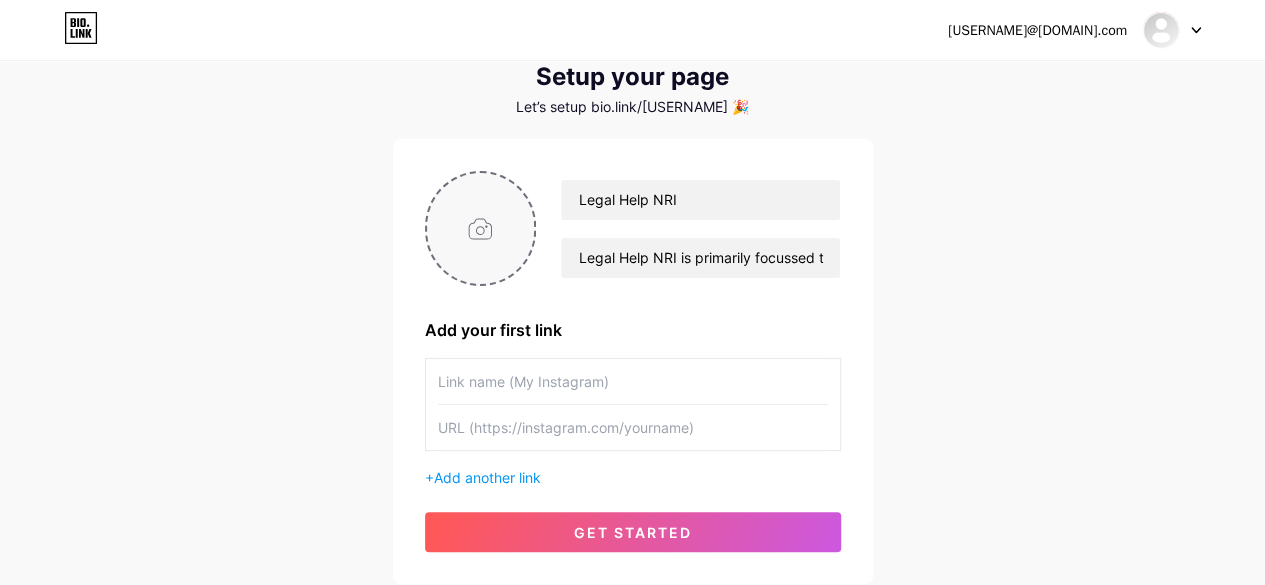 click at bounding box center (481, 228) 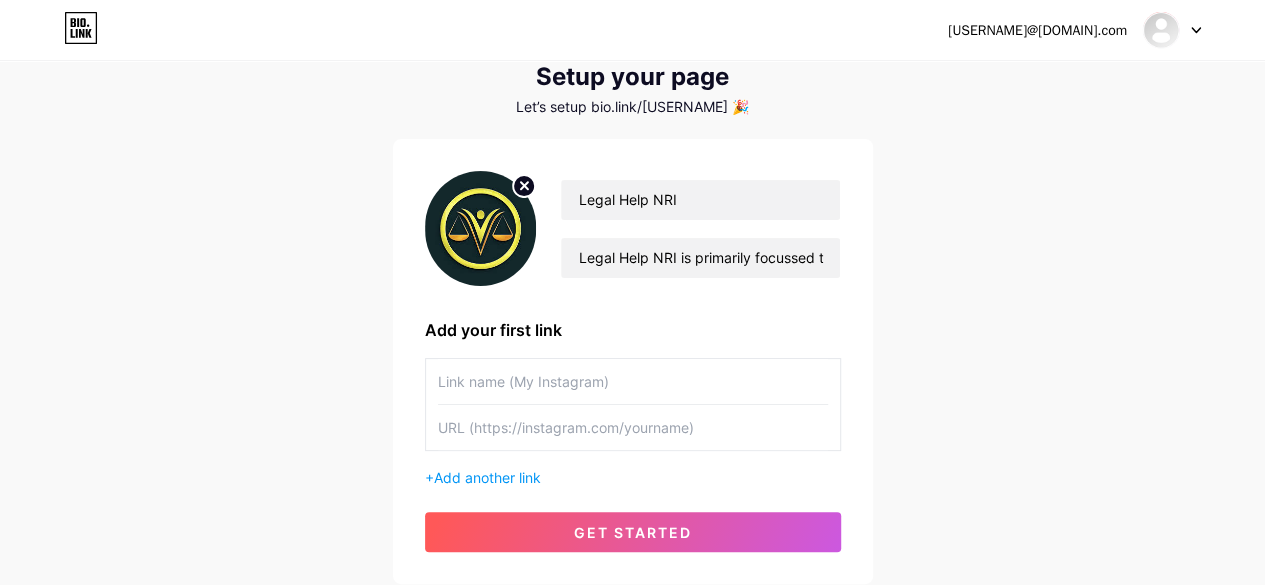 click at bounding box center [633, 427] 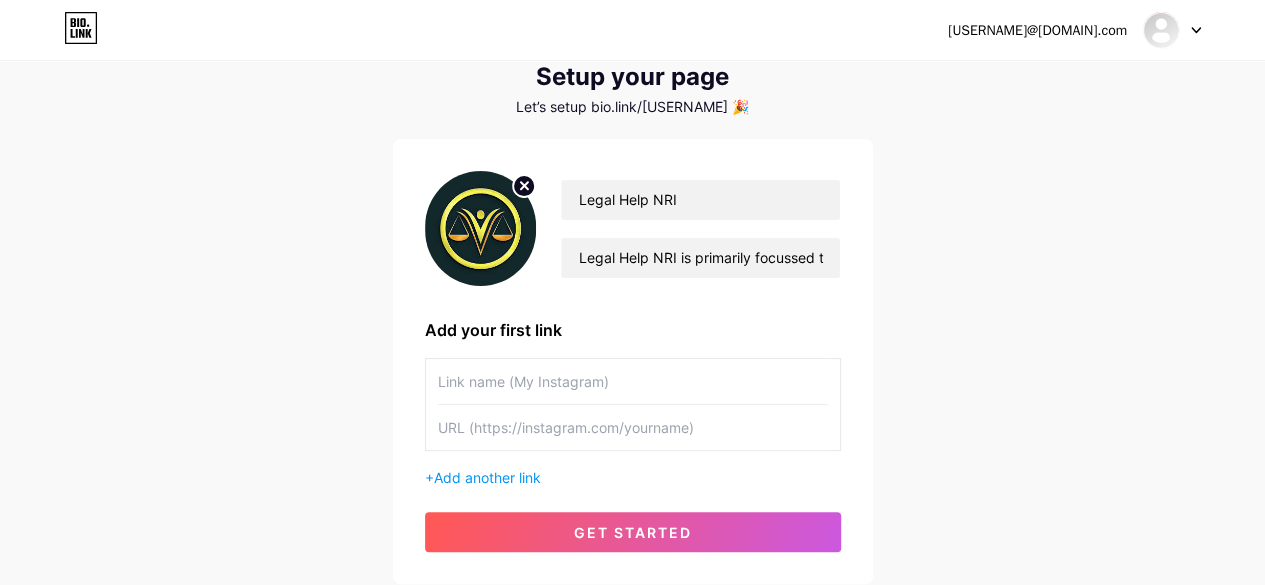 paste on "https://www.youtube.com/channel/UC17RBp5vSjbtyTa0WDJlPhg" 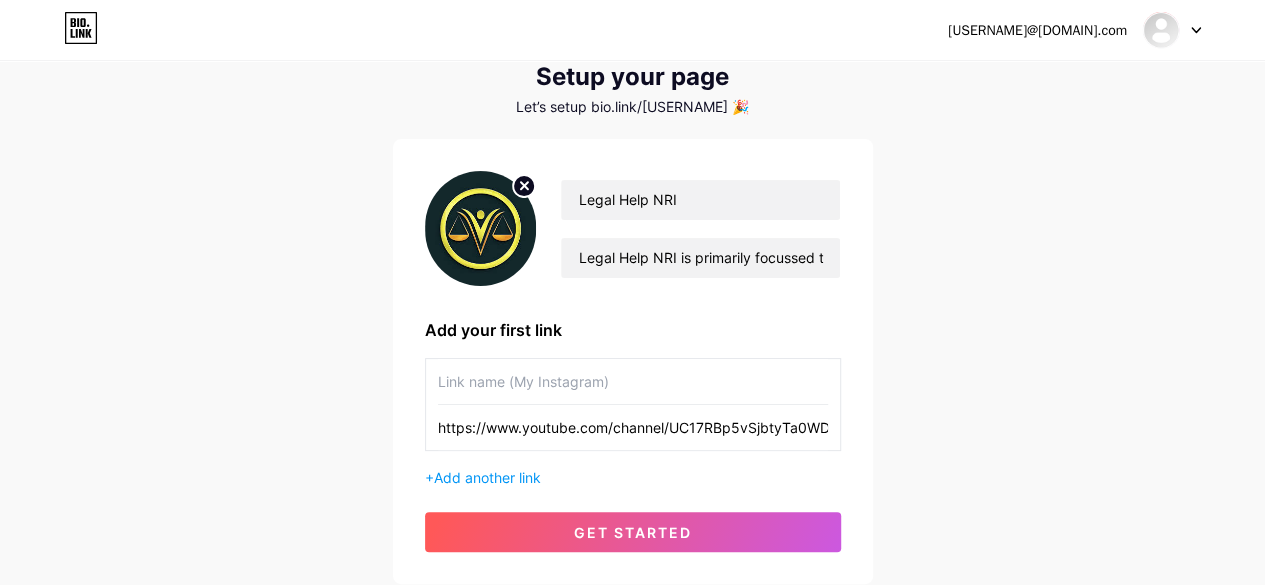 scroll, scrollTop: 0, scrollLeft: 38, axis: horizontal 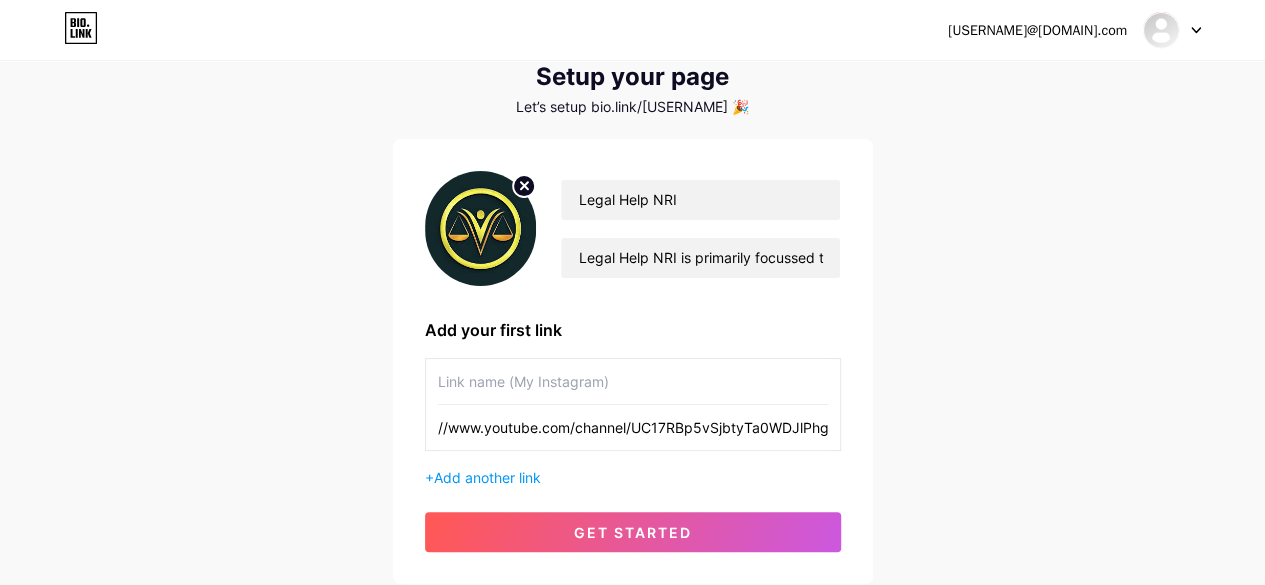 type on "https://www.youtube.com/channel/UC17RBp5vSjbtyTa0WDJlPhg" 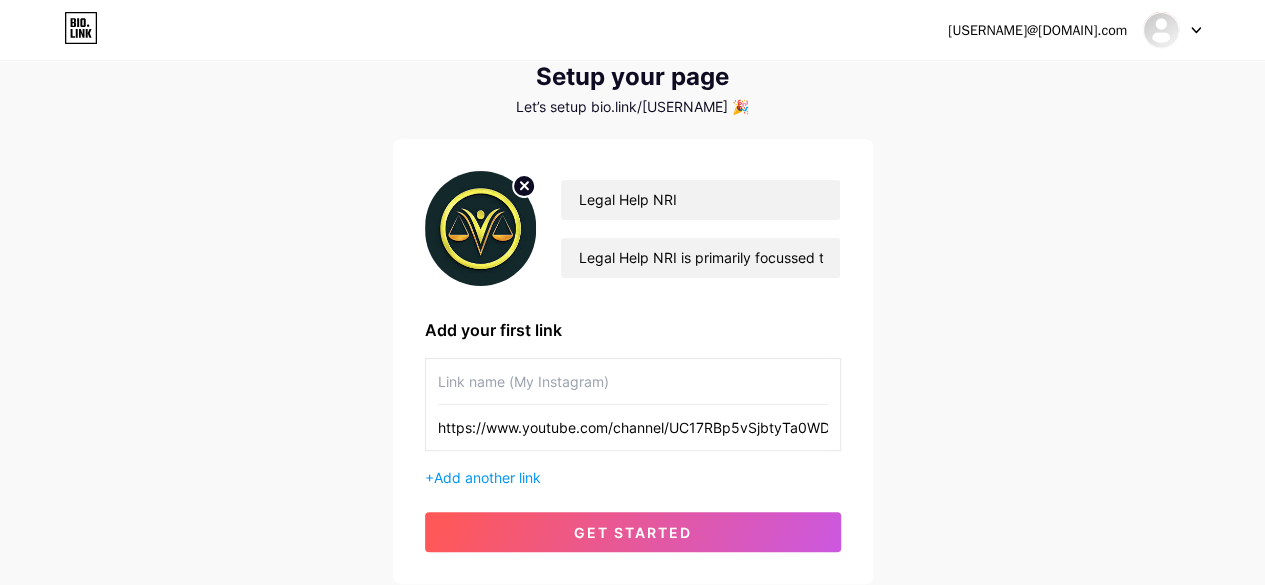 click at bounding box center (633, 381) 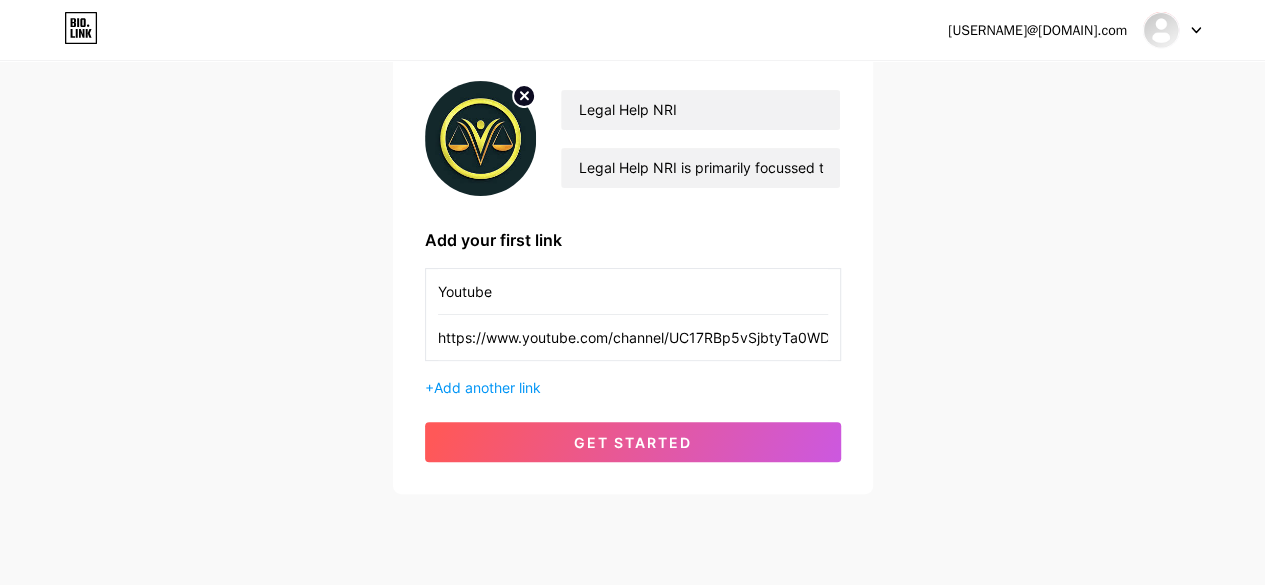 scroll, scrollTop: 159, scrollLeft: 0, axis: vertical 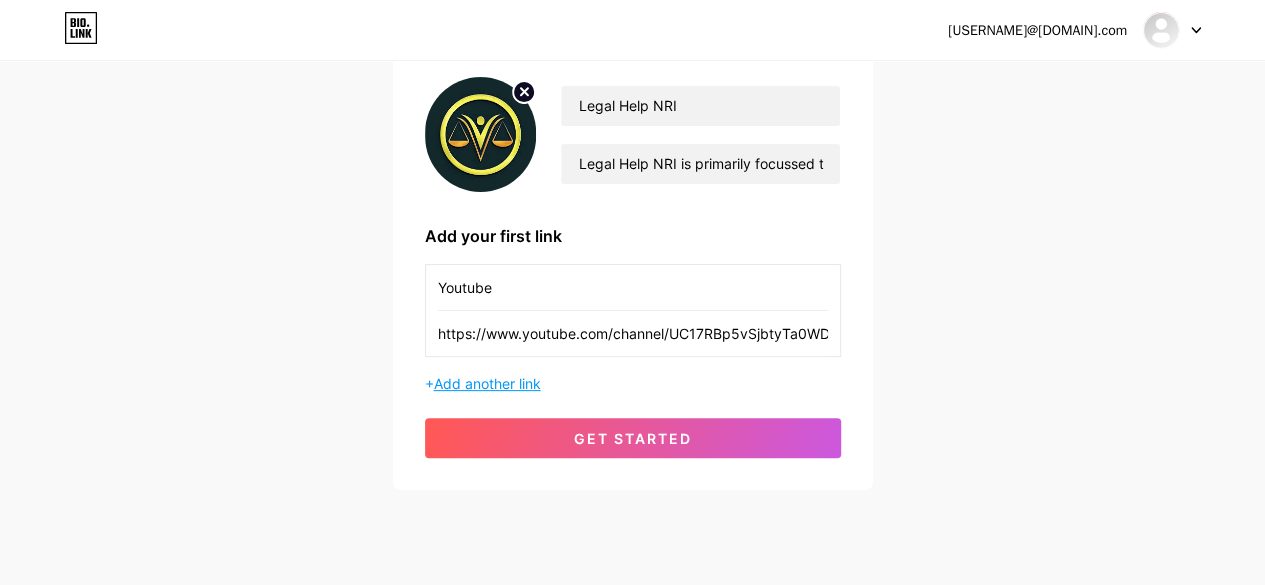type on "Youtube" 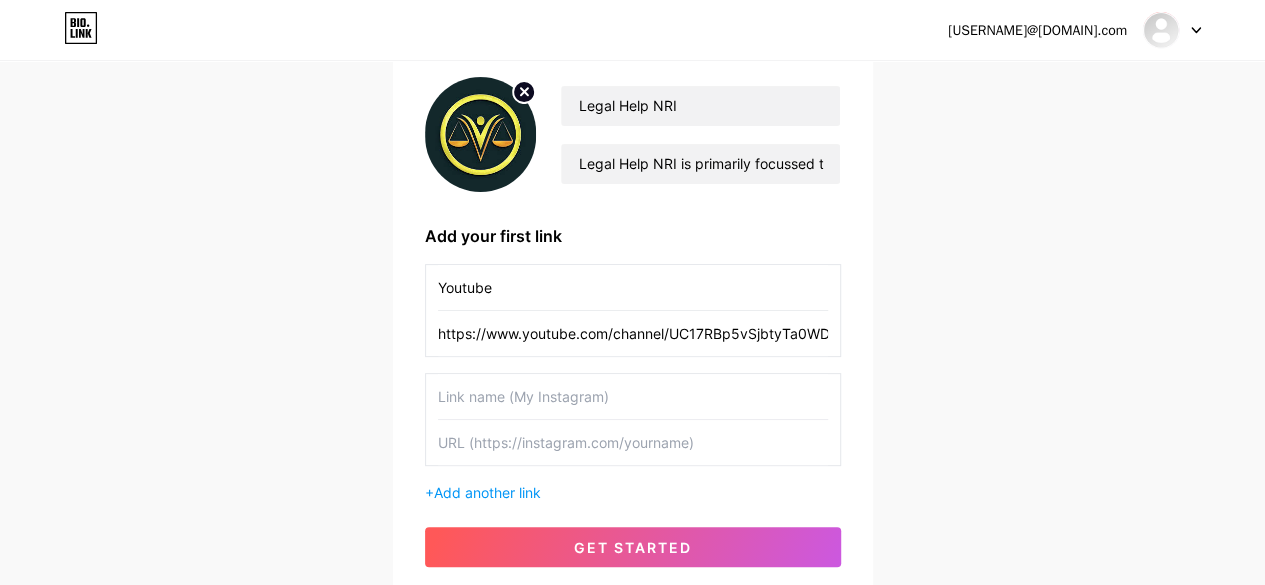 click at bounding box center (633, 396) 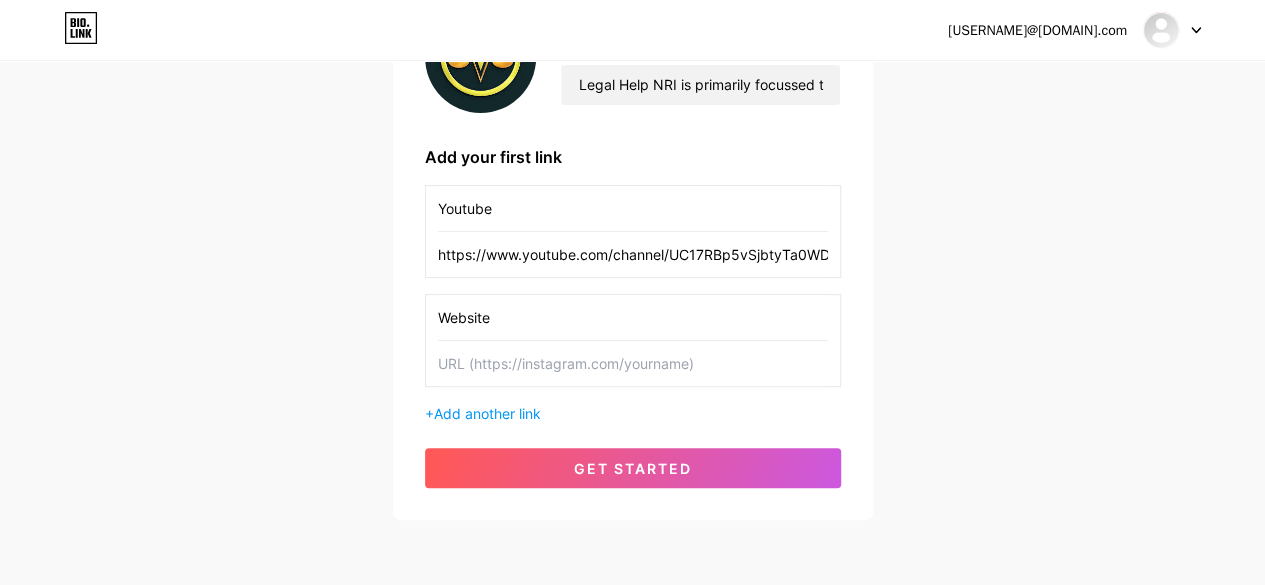 scroll, scrollTop: 239, scrollLeft: 0, axis: vertical 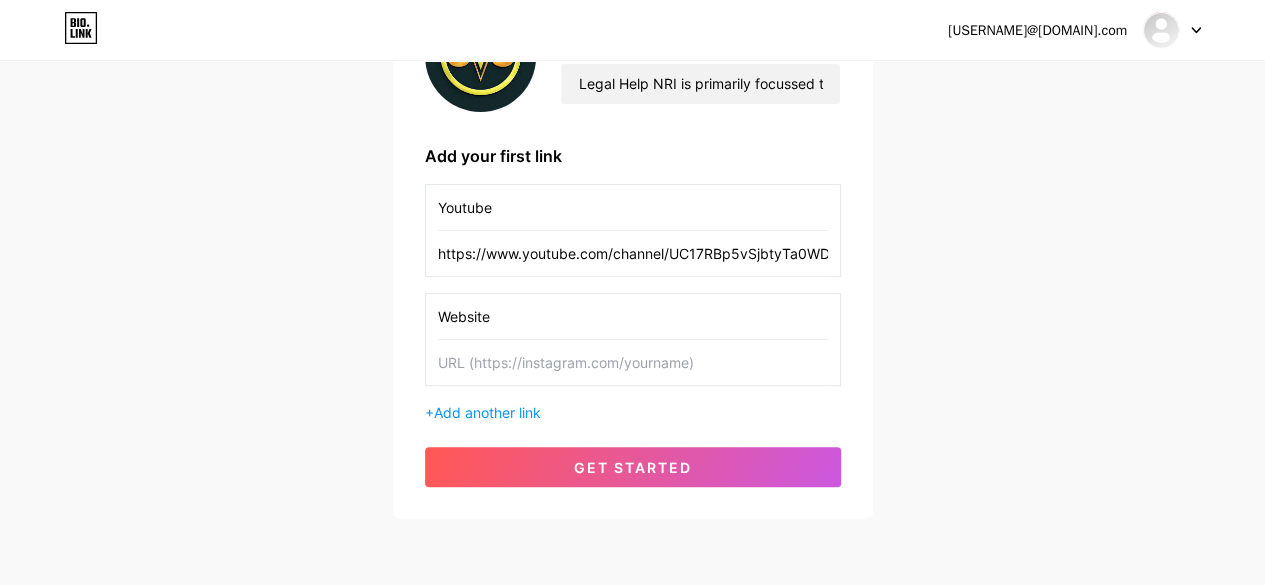 type on "Website" 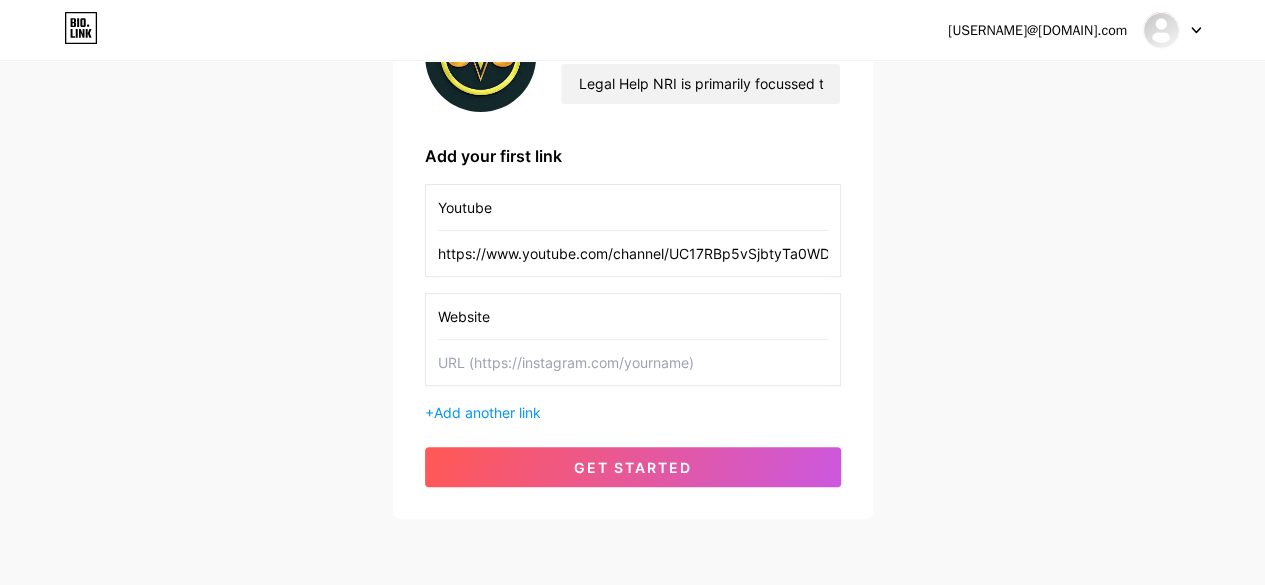 paste on "https://legalhelpnri.com/" 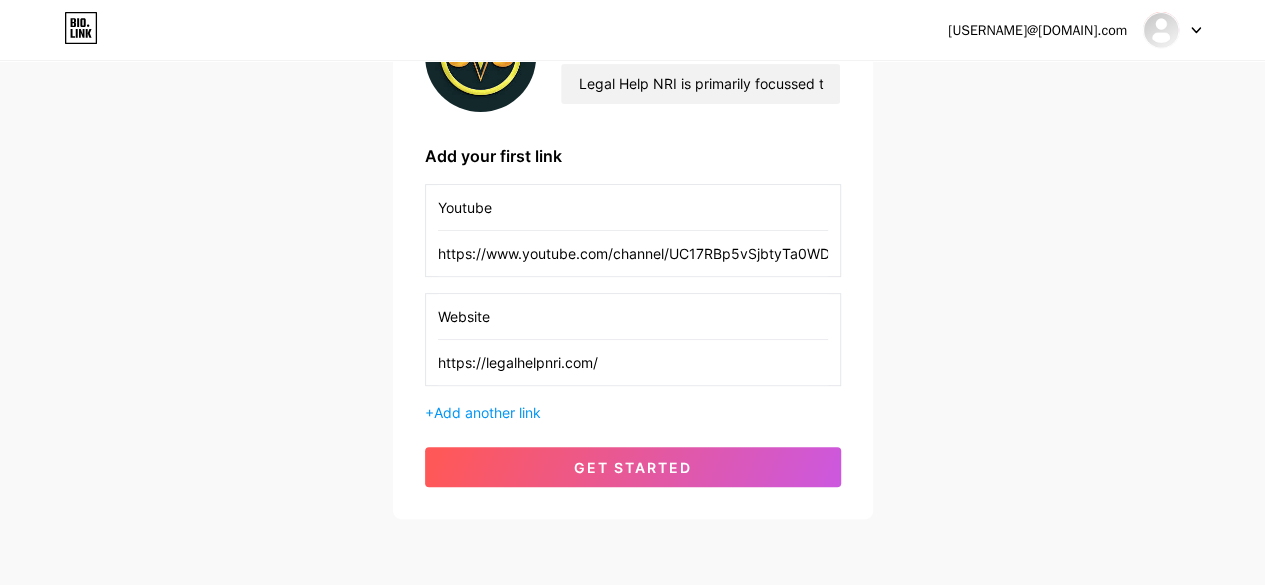 type on "https://legalhelpnri.com/" 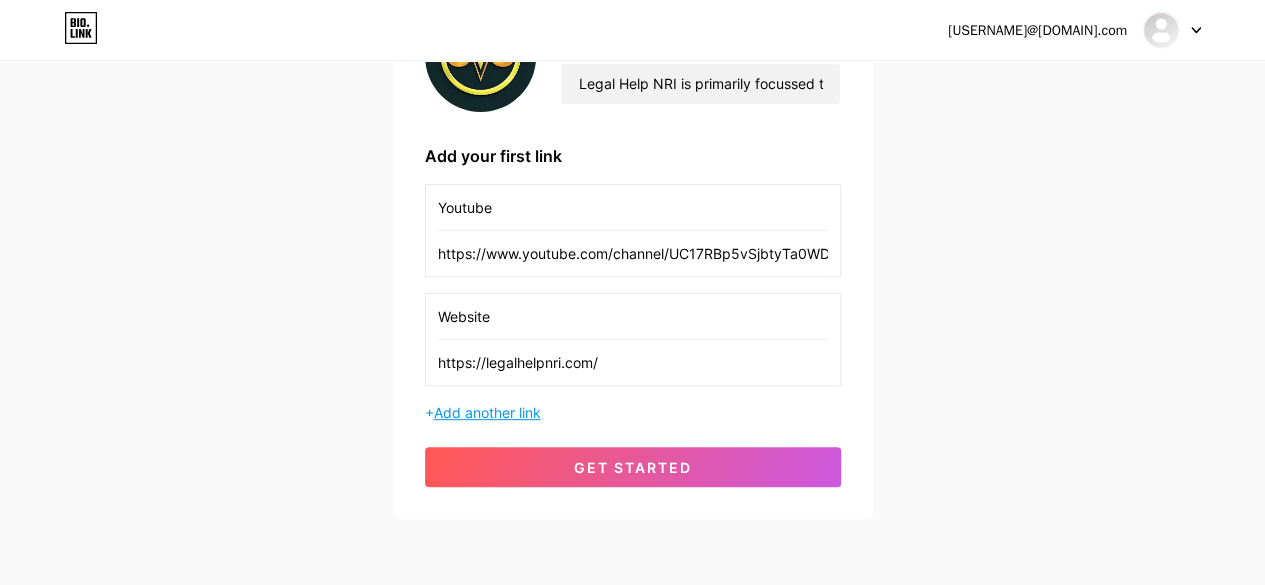 click on "Add another link" at bounding box center [487, 412] 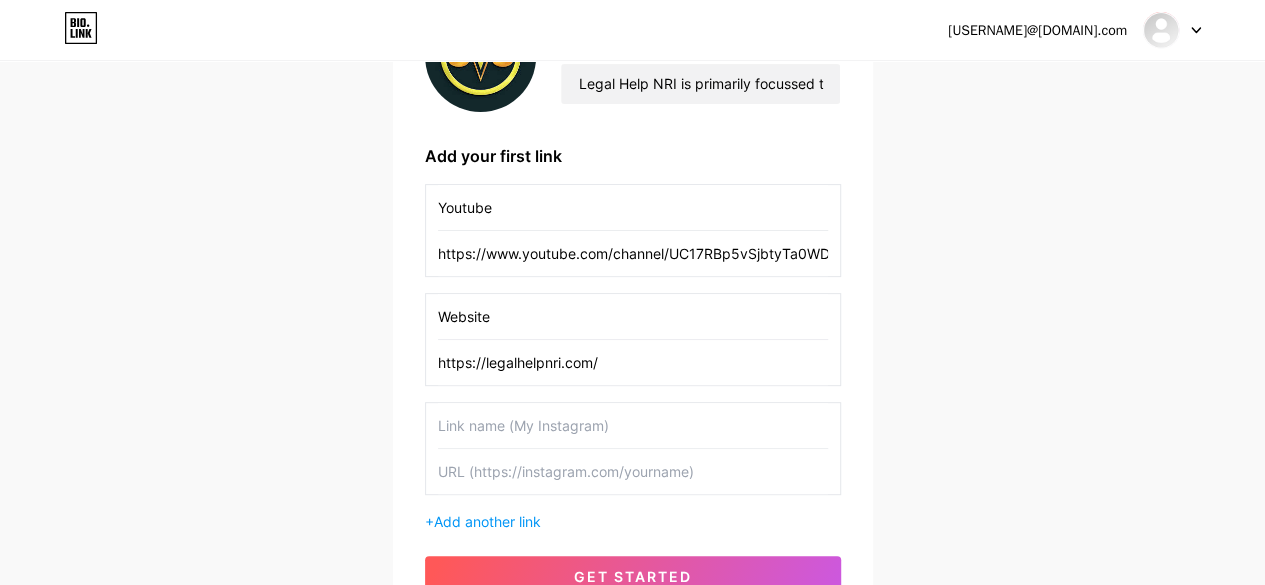 click at bounding box center [633, 425] 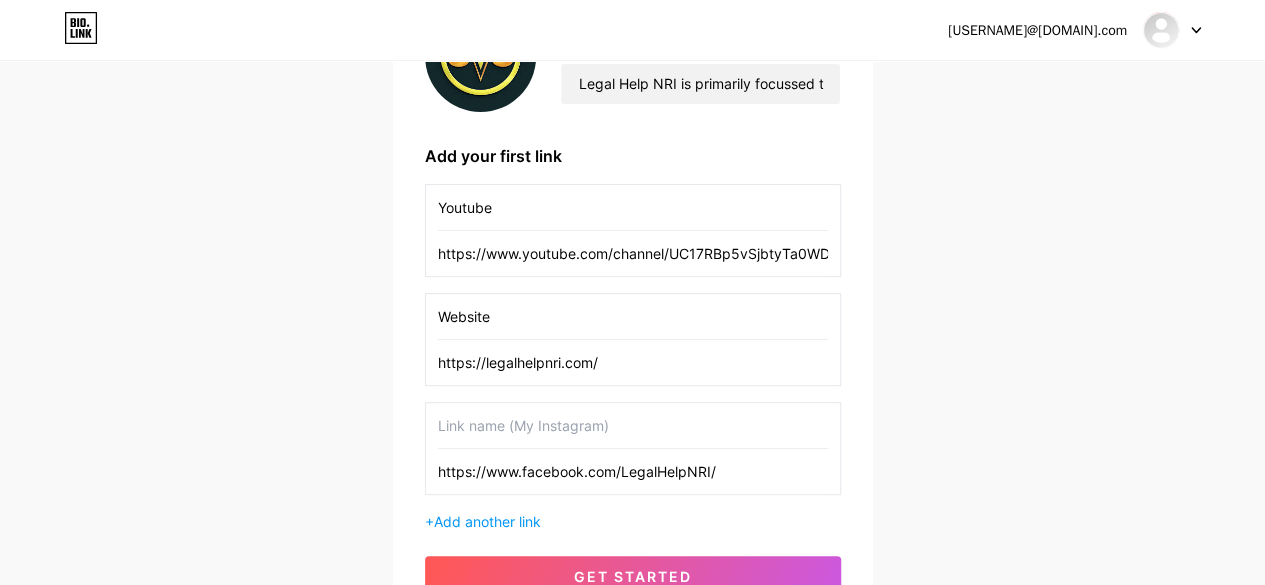 type on "https://www.facebook.com/LegalHelpNRI/" 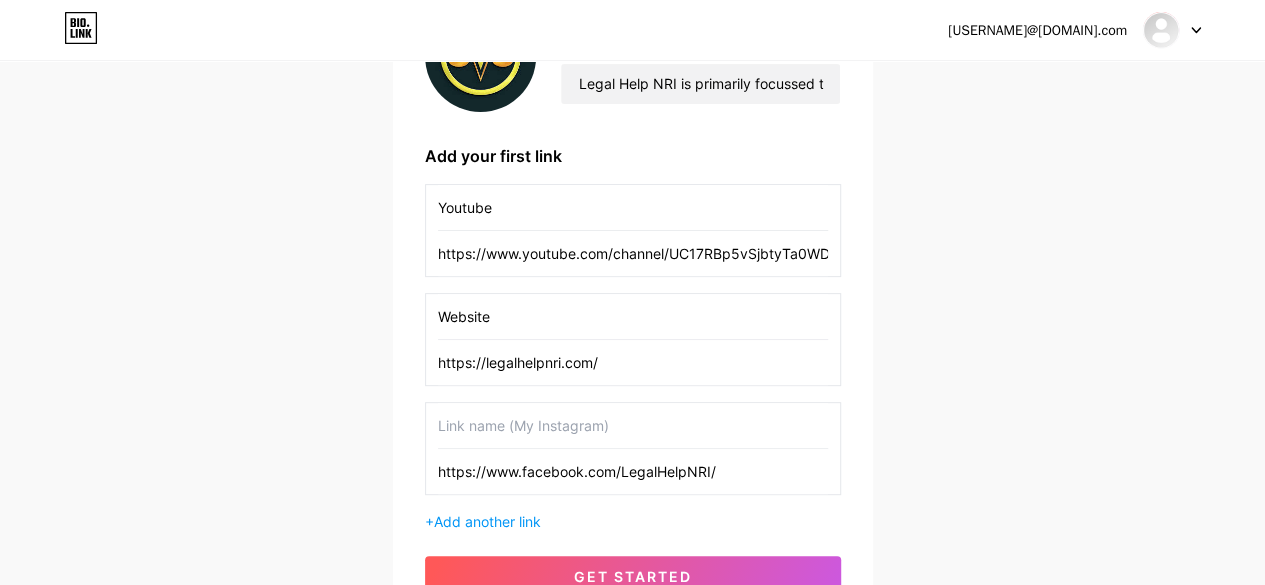 click at bounding box center (633, 425) 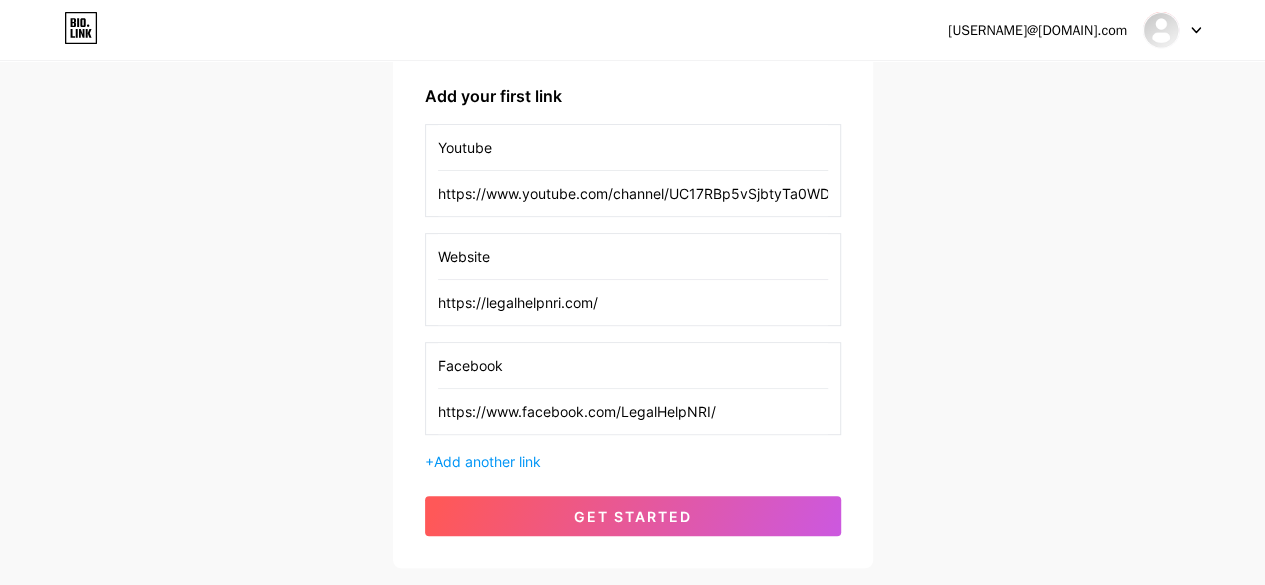 scroll, scrollTop: 302, scrollLeft: 0, axis: vertical 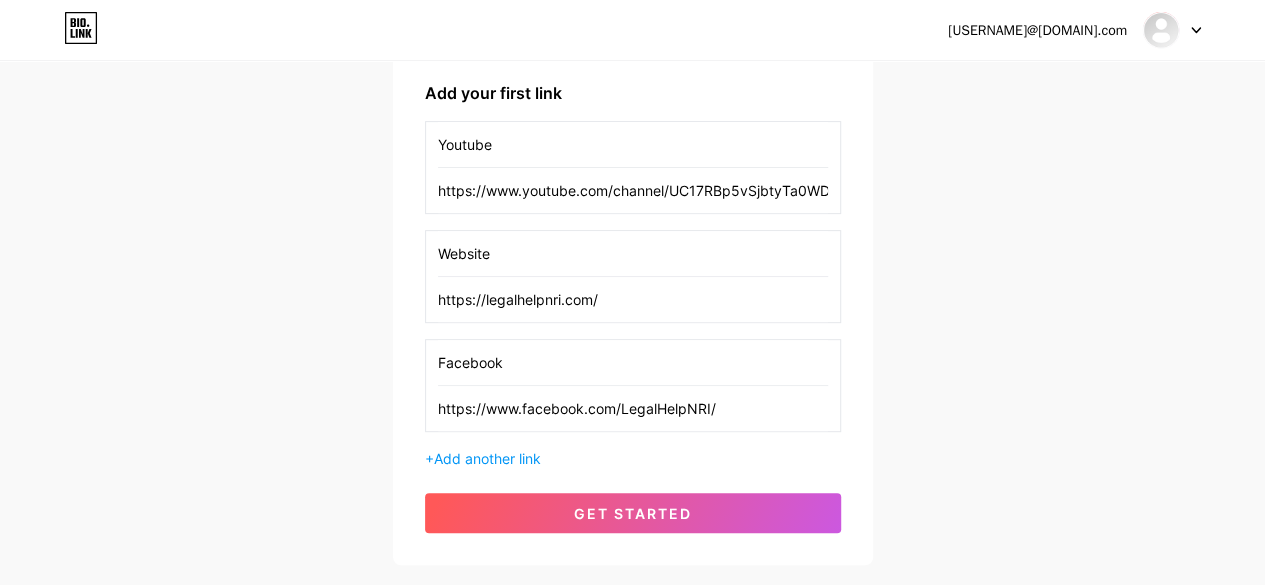 type on "Facebook" 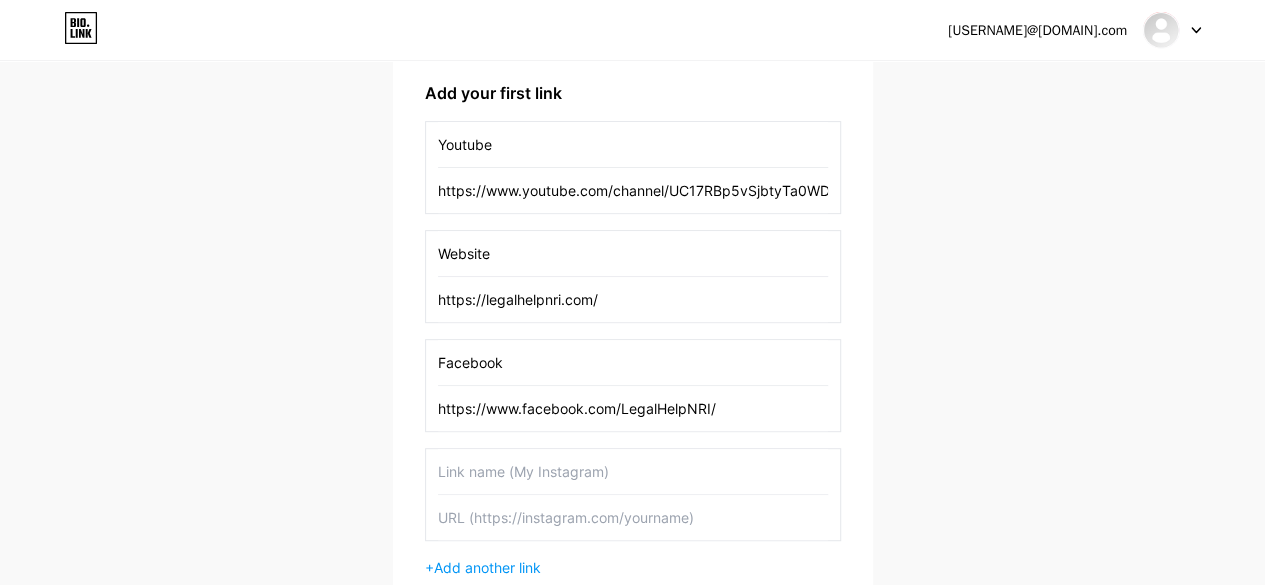 click at bounding box center [633, 471] 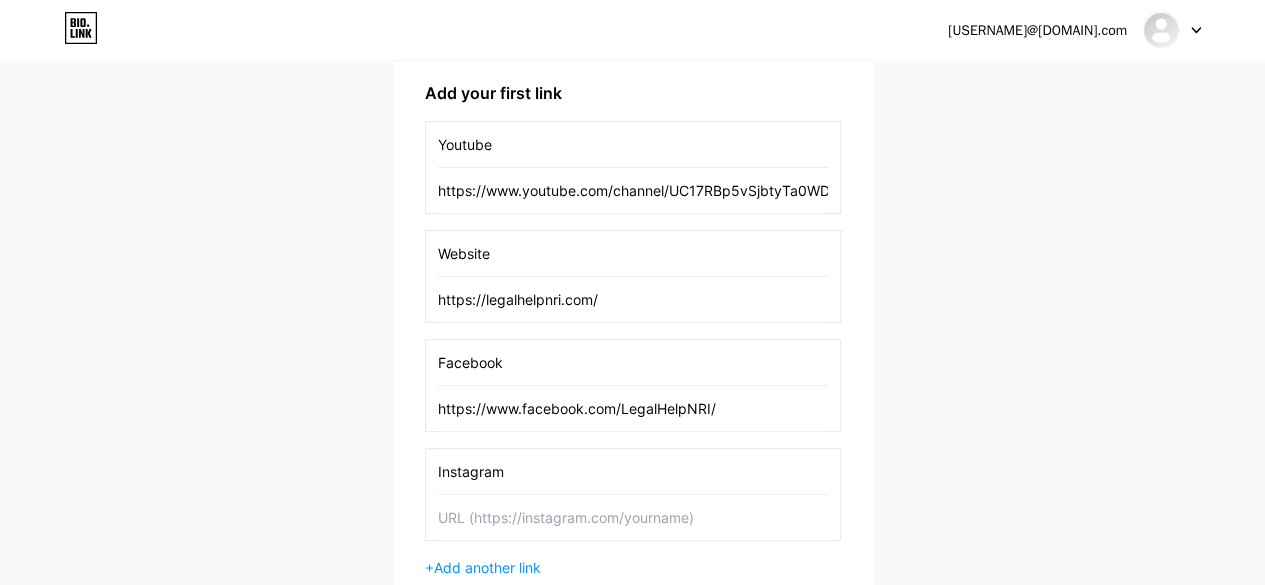 type on "Instagram" 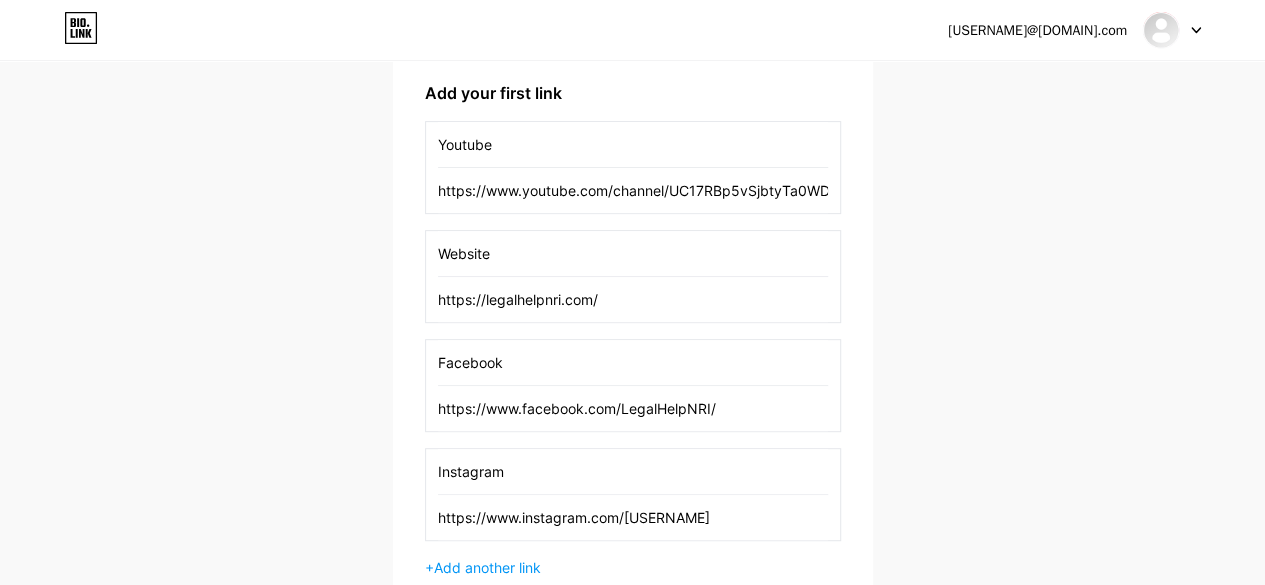 scroll, scrollTop: 530, scrollLeft: 0, axis: vertical 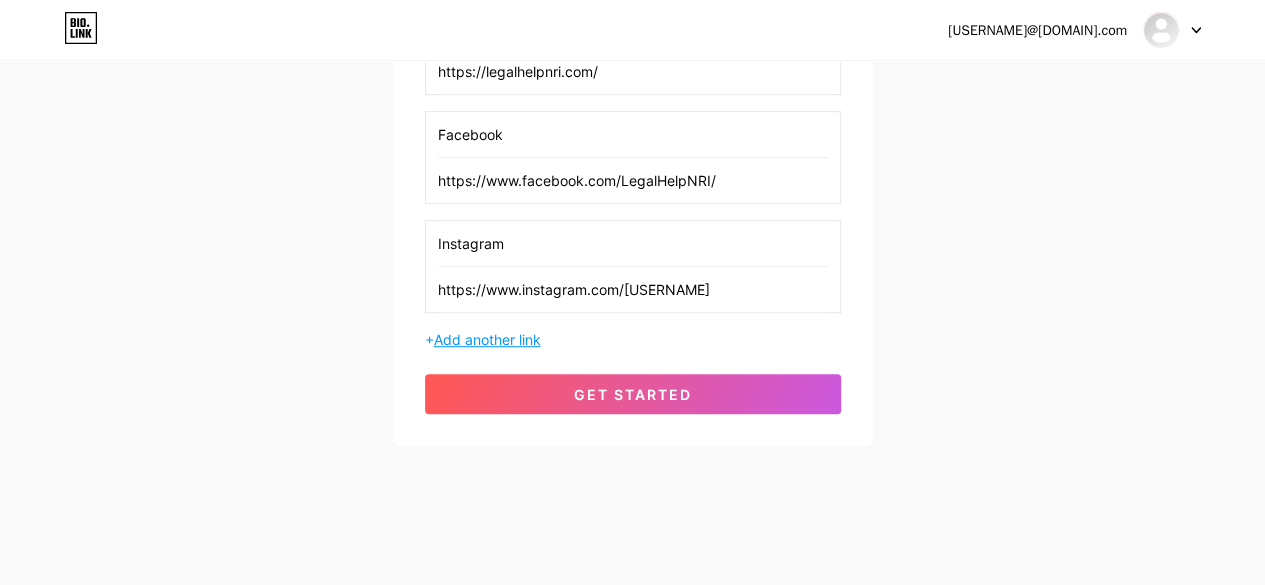 type on "https://www.instagram.com/[USERNAME]" 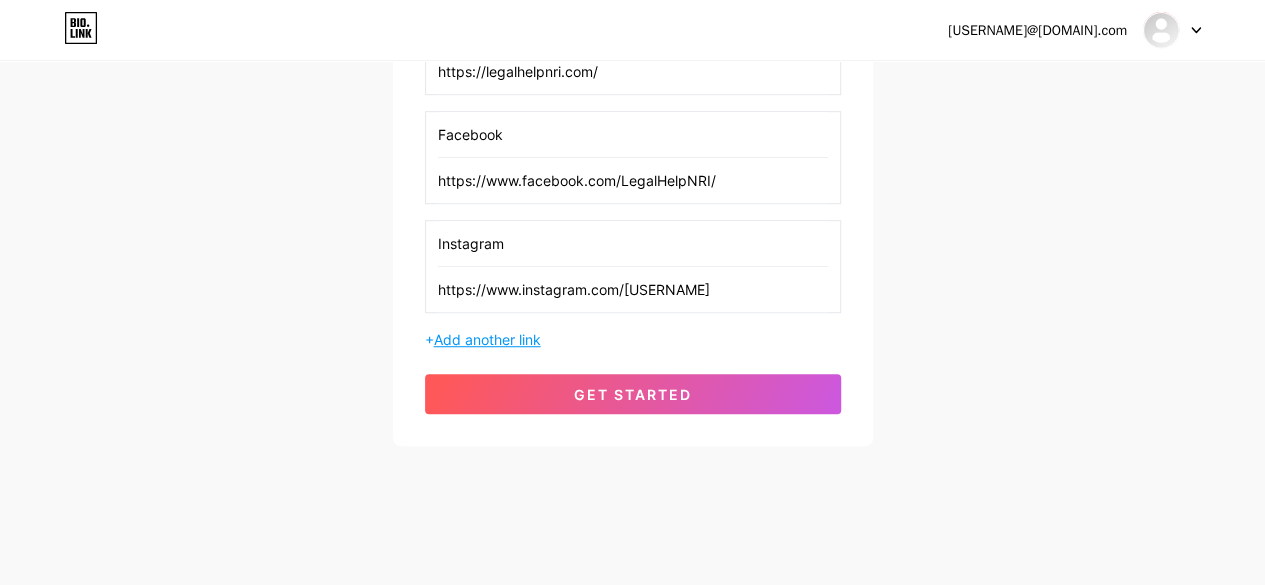 click on "Add another link" at bounding box center (487, 339) 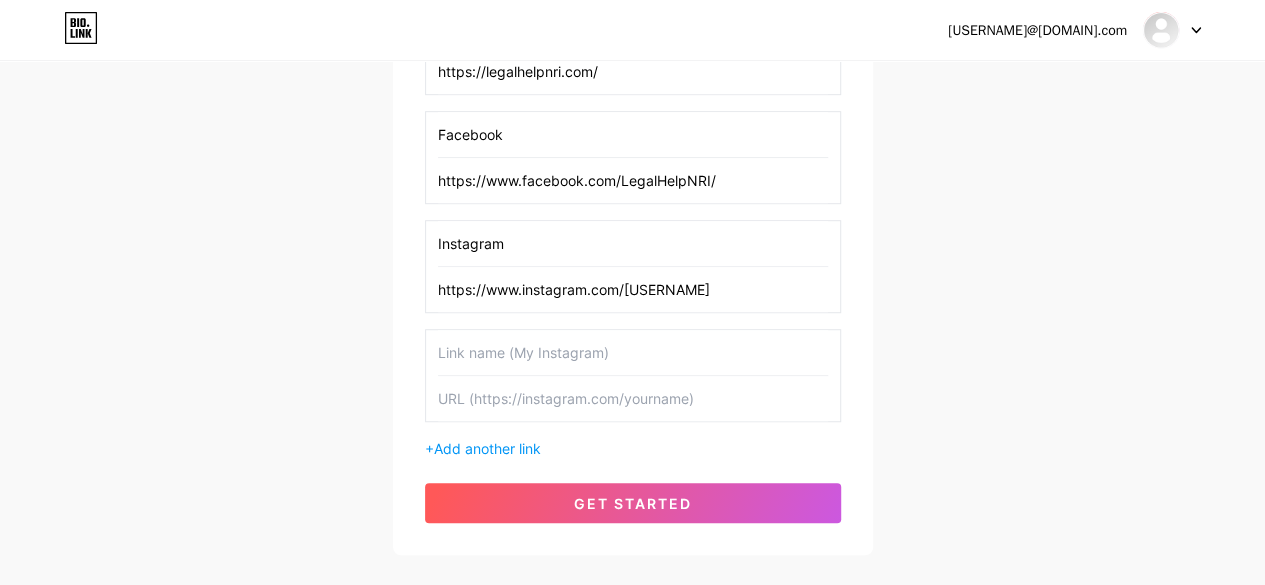 click at bounding box center (633, 352) 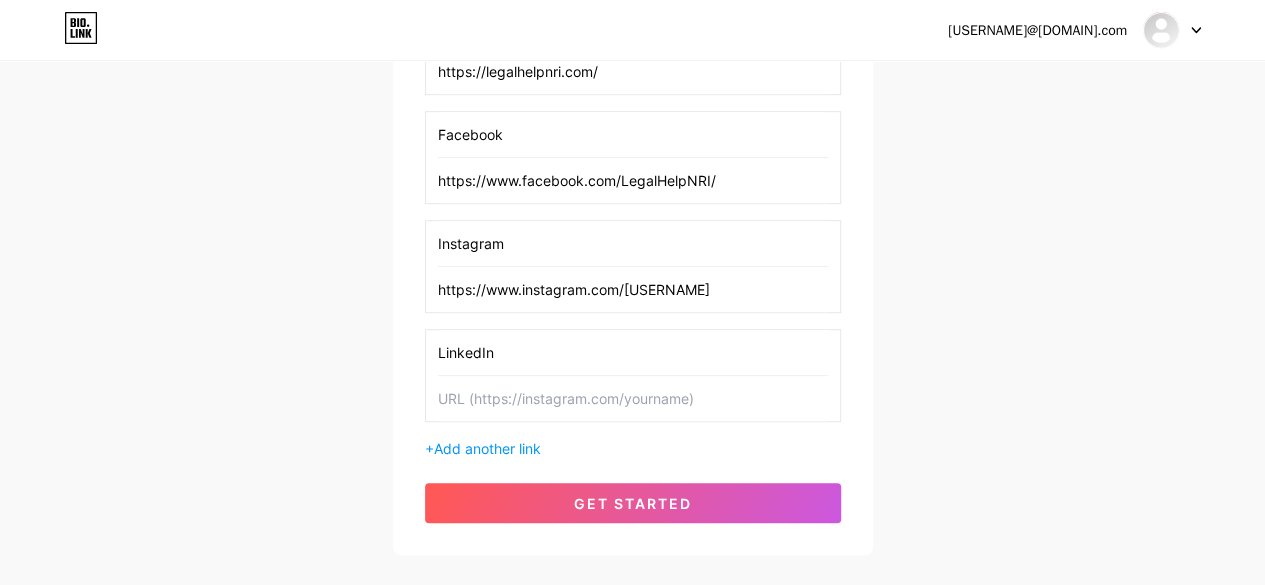 paste on "https://www.linkedin.com/in/legal-help-nri-b6567318b" 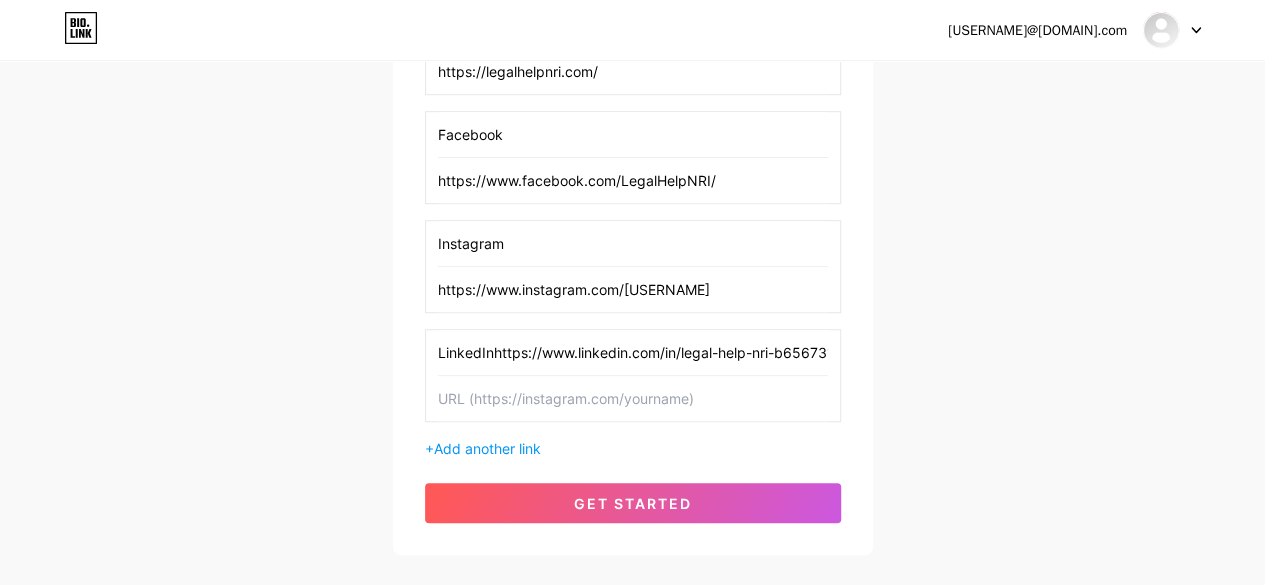 scroll, scrollTop: 0, scrollLeft: 24, axis: horizontal 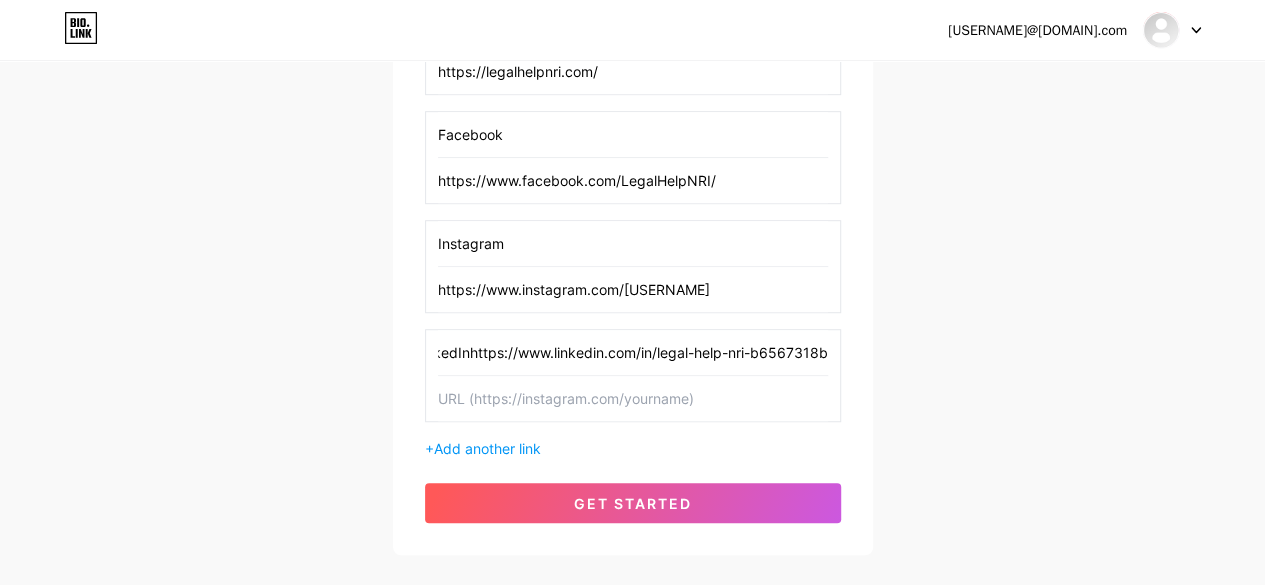 type on "LinkedIn" 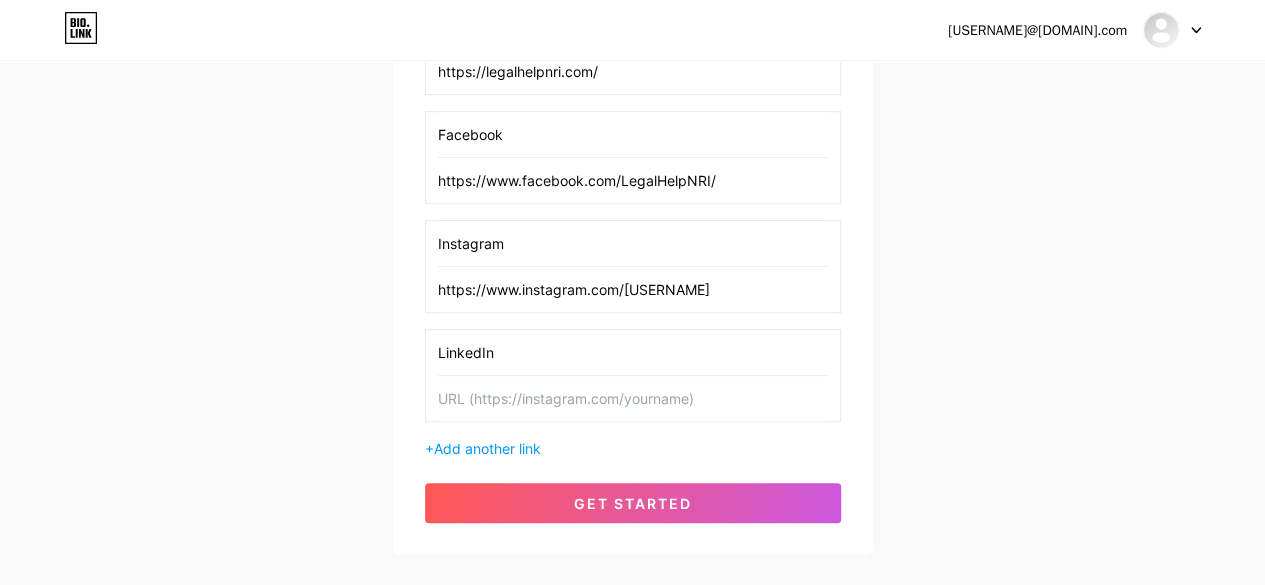 scroll, scrollTop: 0, scrollLeft: 0, axis: both 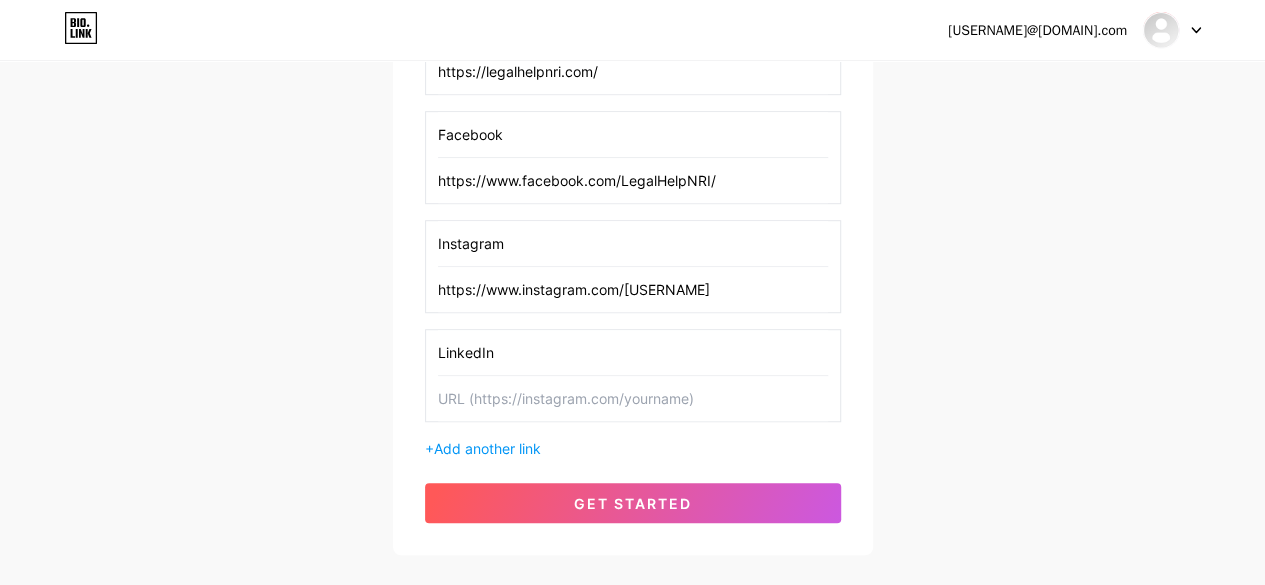 paste on "https://www.linkedin.com/in/legal-help-nri-b6567318b" 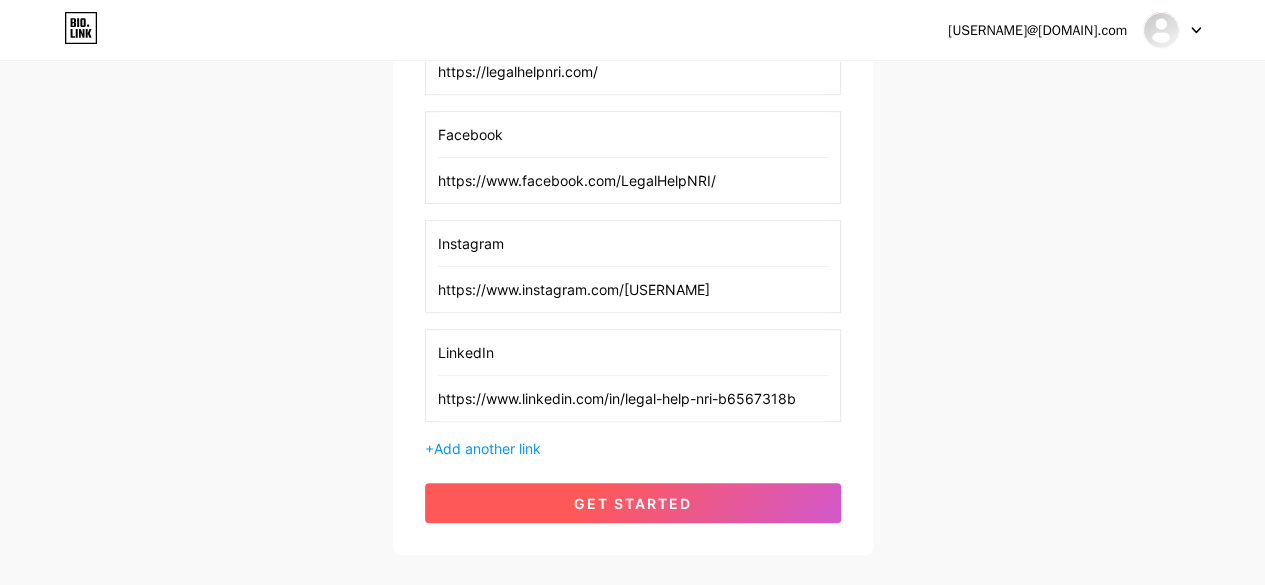 type on "https://www.linkedin.com/in/legal-help-nri-b6567318b" 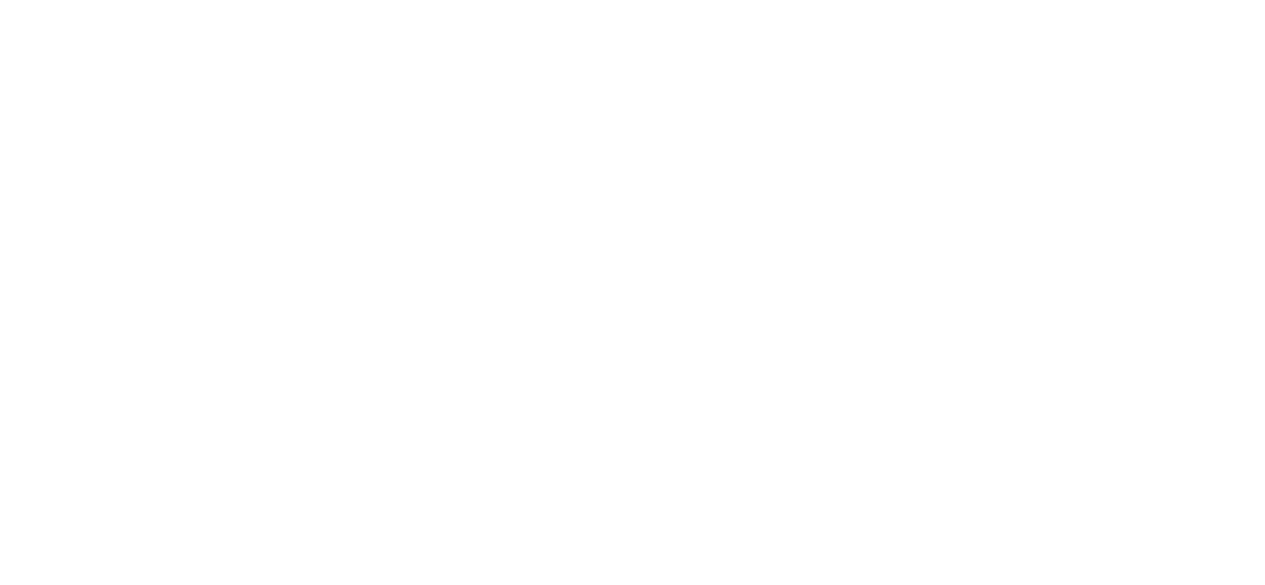 scroll, scrollTop: 0, scrollLeft: 0, axis: both 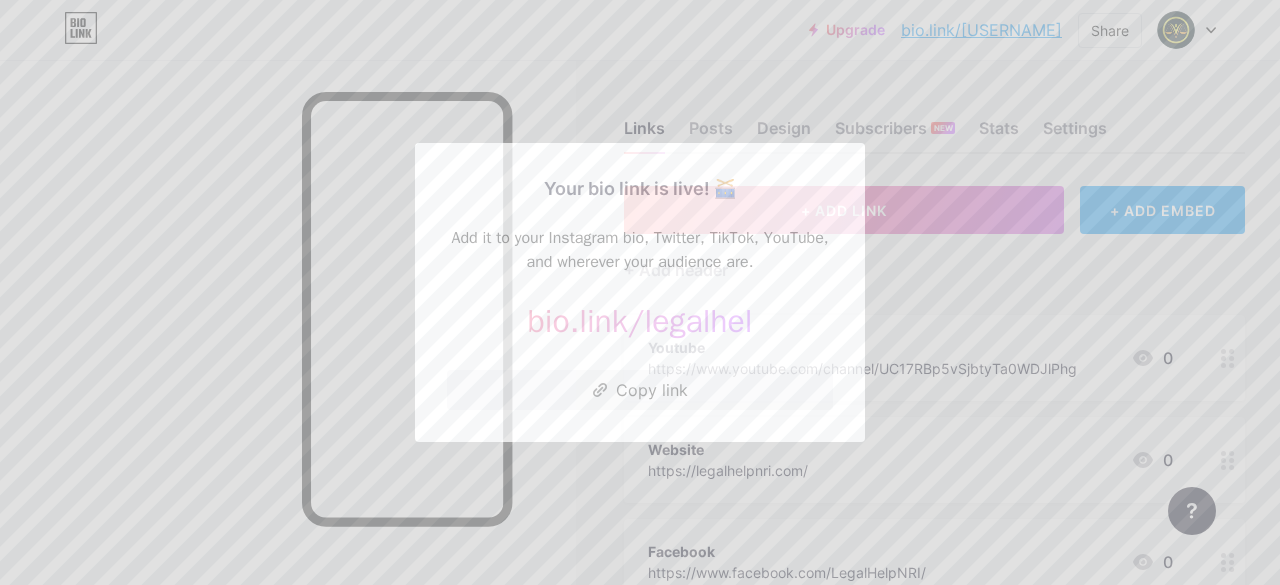 click at bounding box center (640, 292) 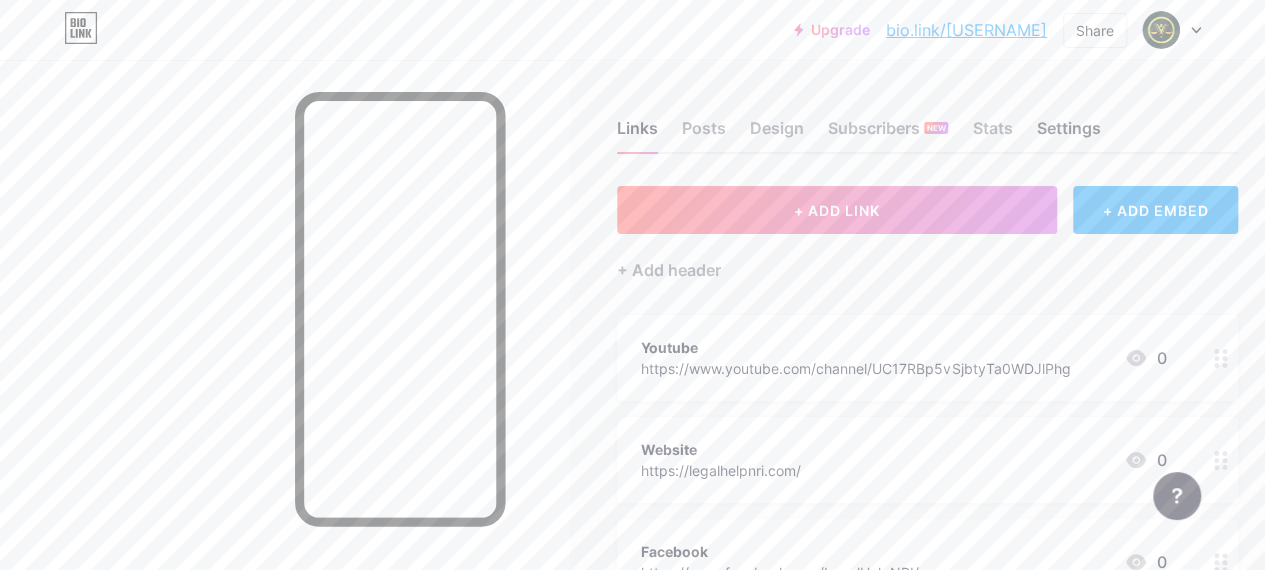 click on "Settings" at bounding box center [1068, 134] 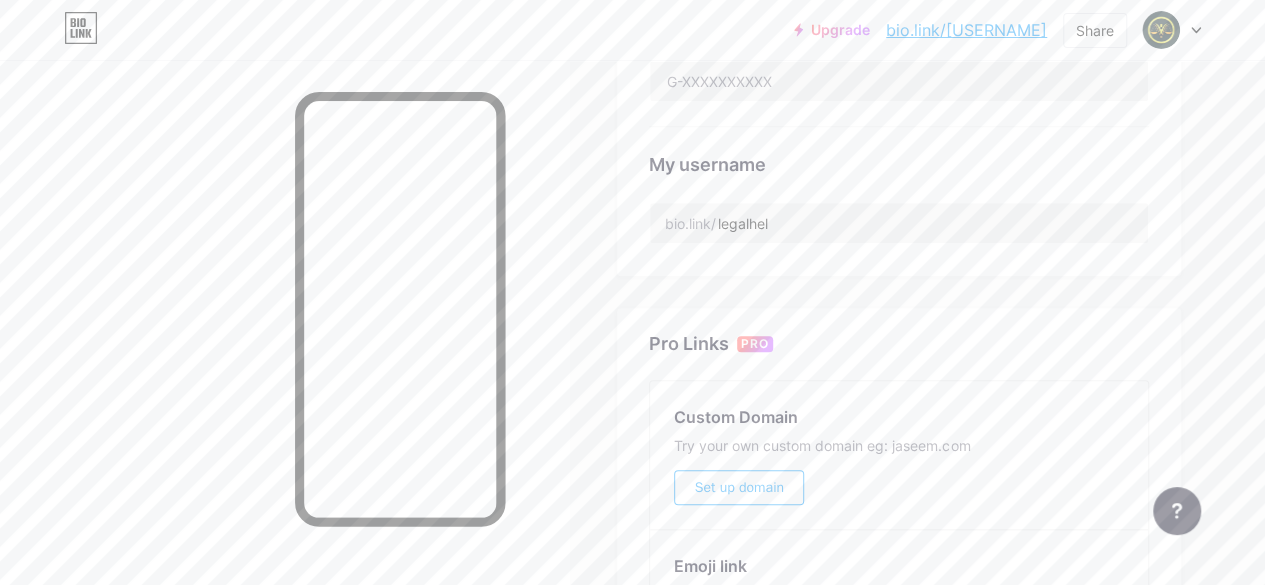 scroll, scrollTop: 738, scrollLeft: 0, axis: vertical 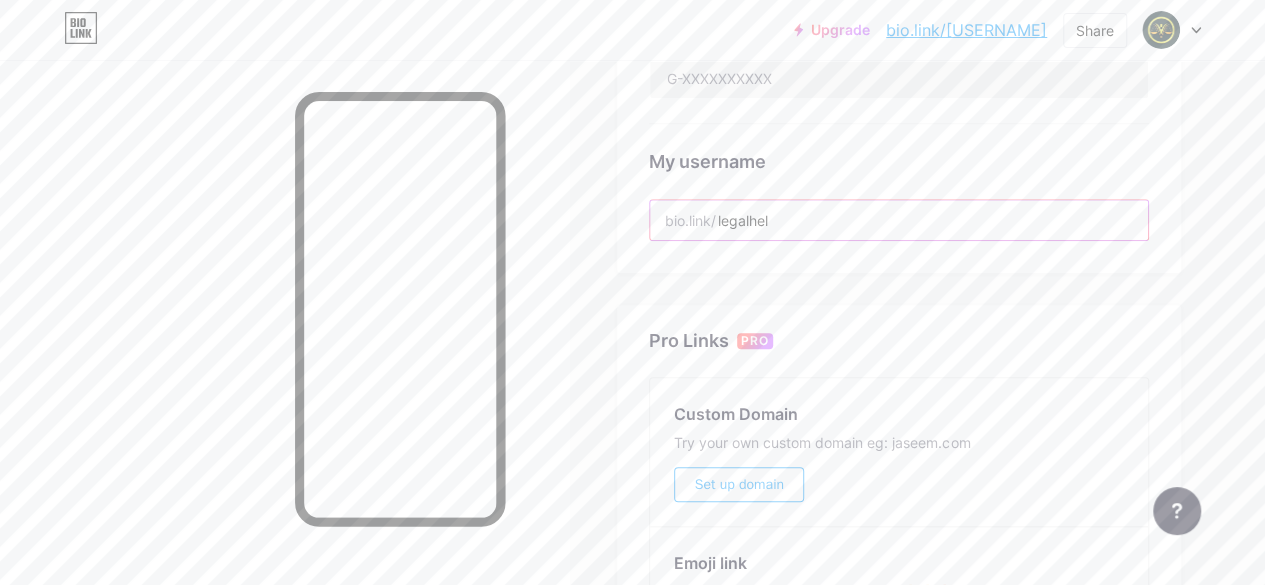 click on "legalhel" at bounding box center (899, 220) 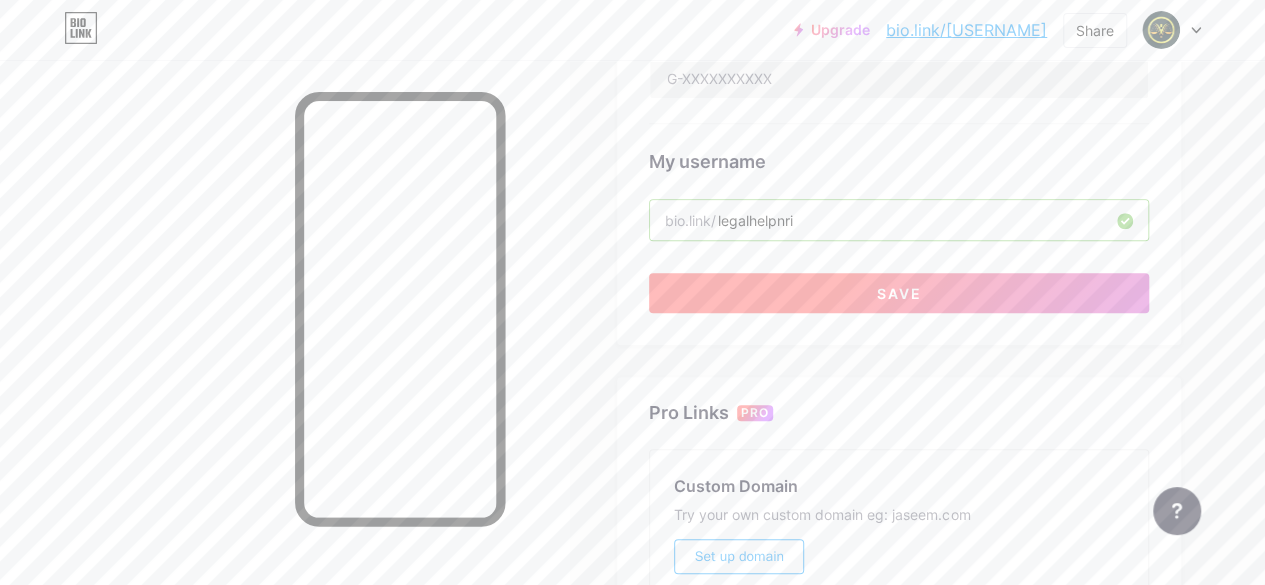 type on "legalhelpnri" 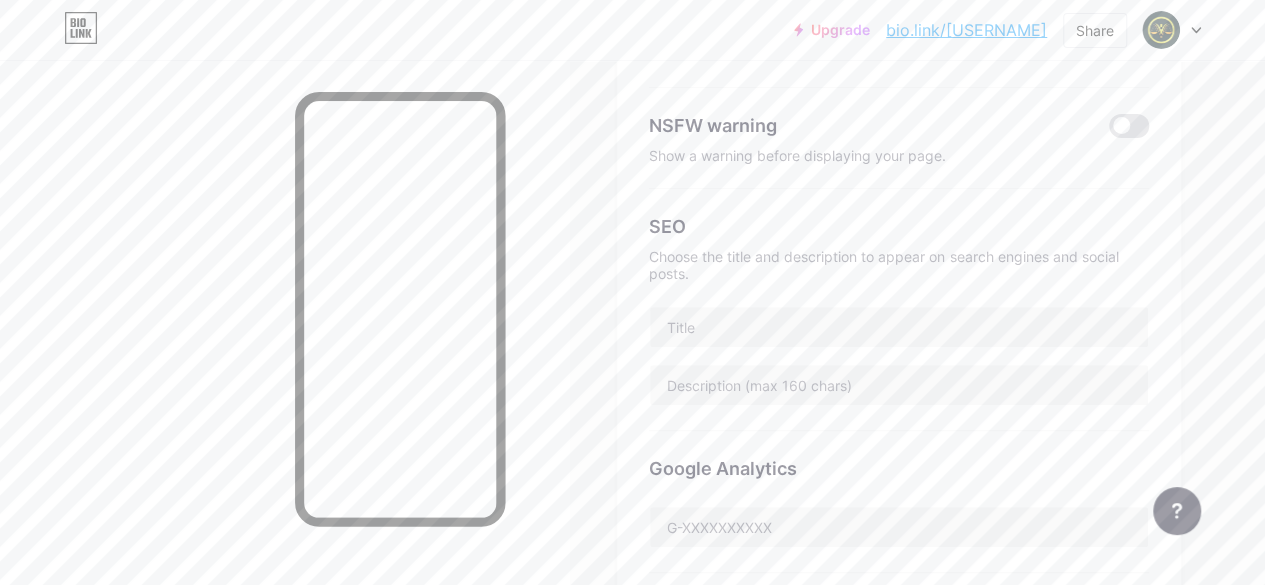 scroll, scrollTop: 0, scrollLeft: 0, axis: both 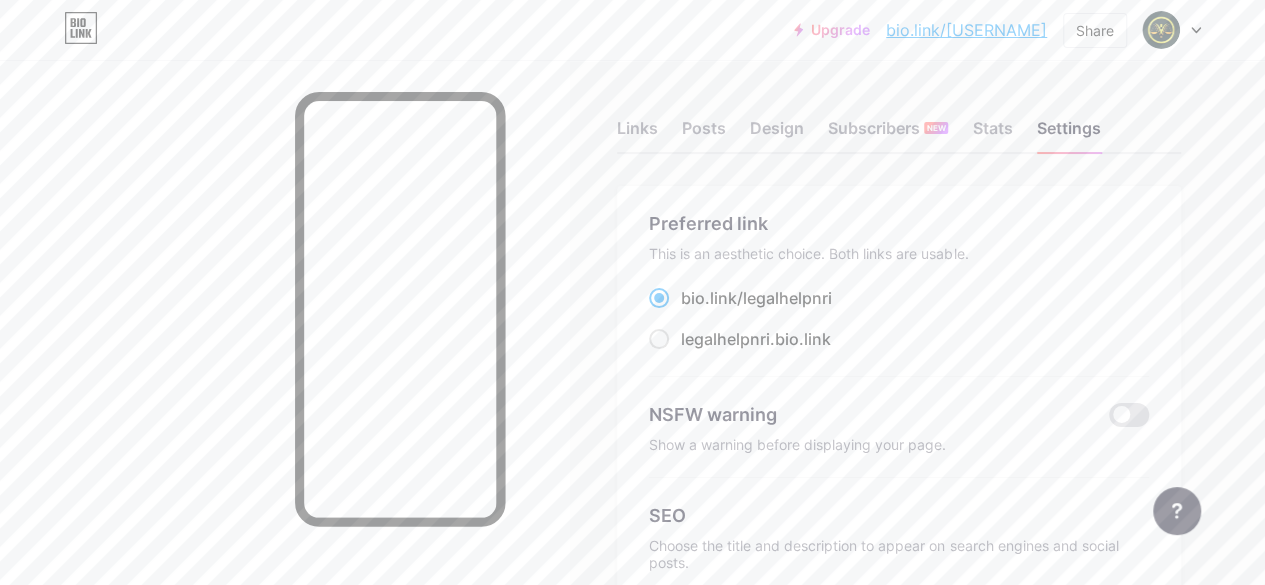 click on "bio.link/[USERNAME]" at bounding box center (966, 30) 